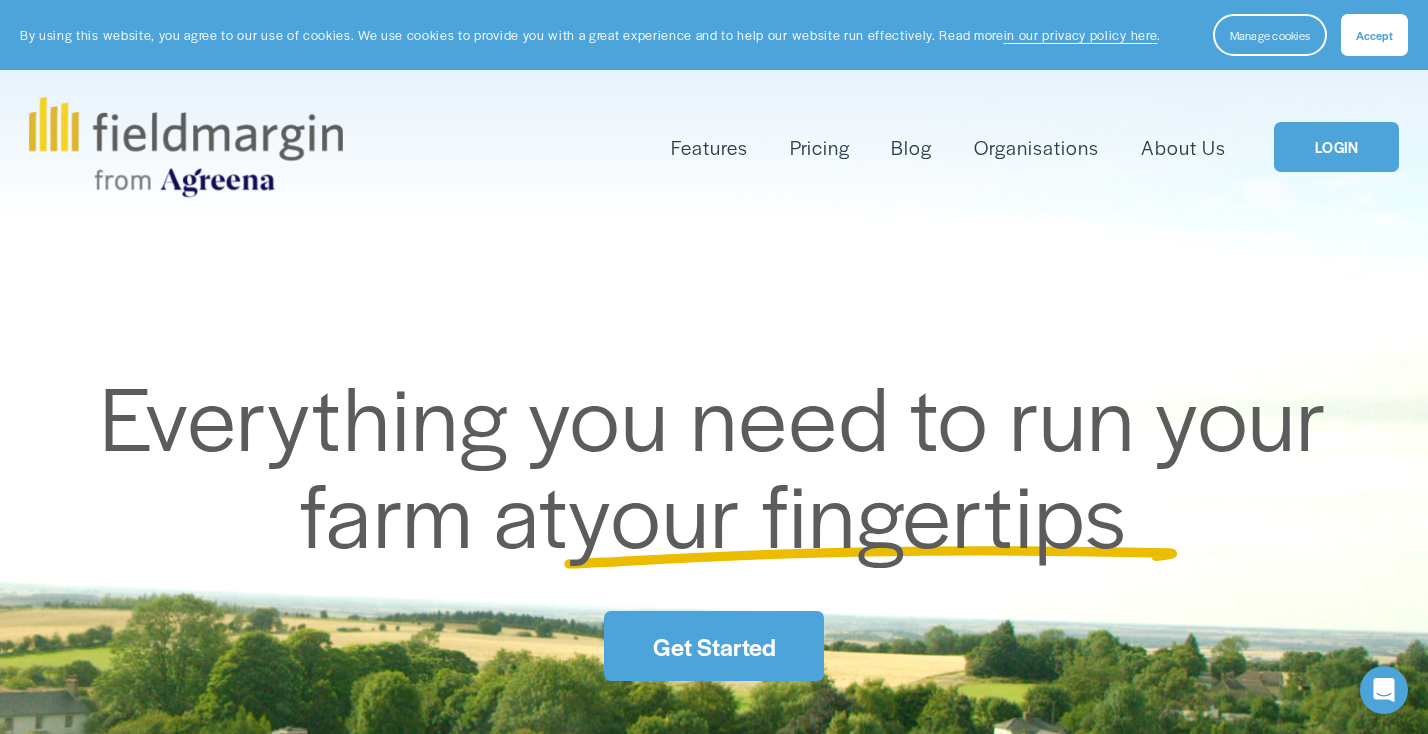 scroll, scrollTop: 0, scrollLeft: 0, axis: both 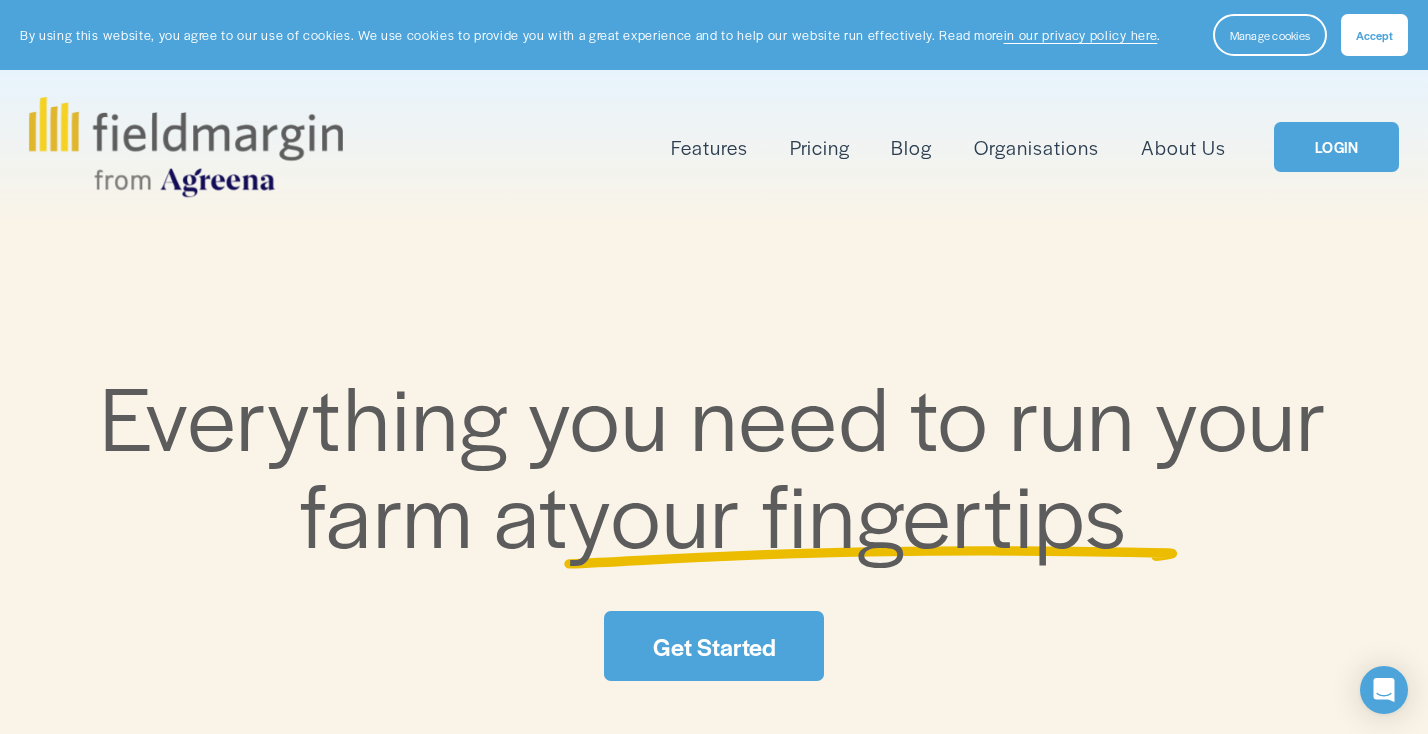 click on "LOGIN" at bounding box center (1336, 147) 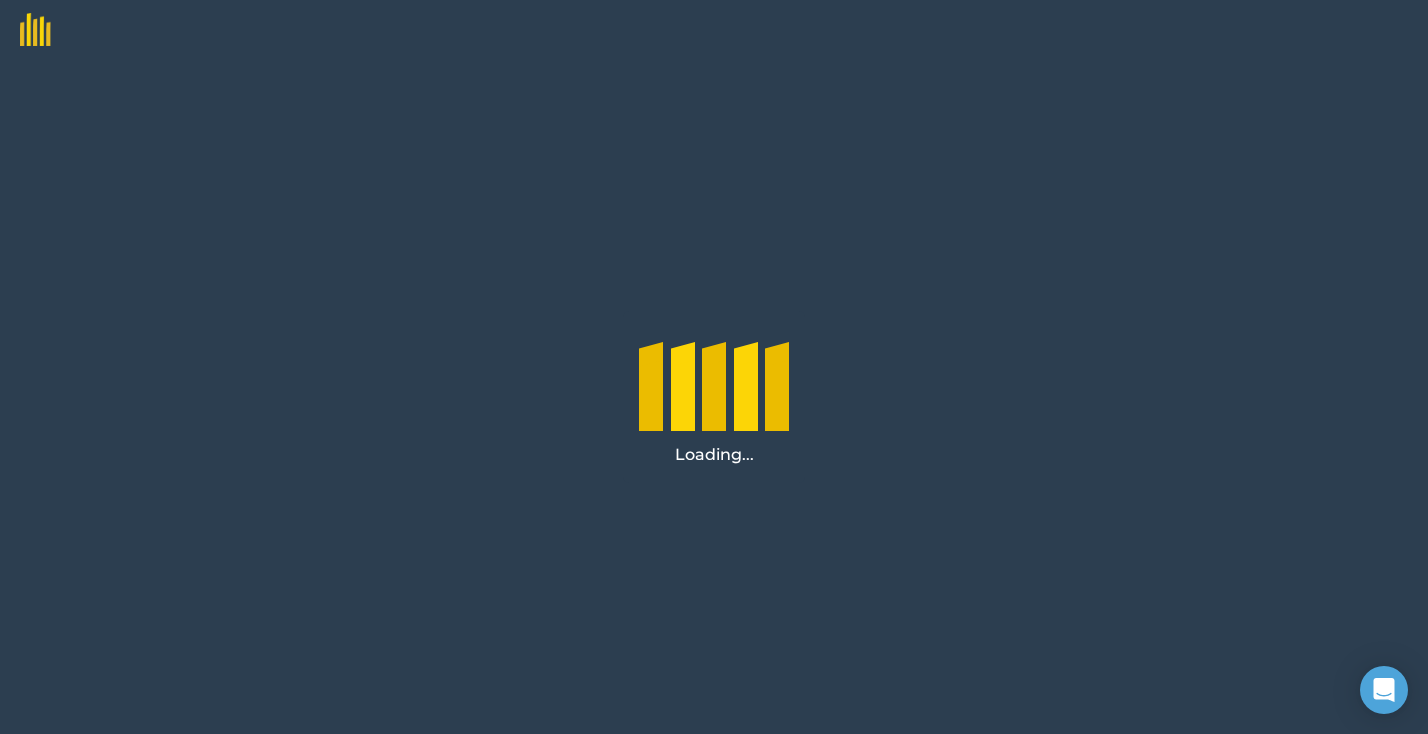scroll, scrollTop: 0, scrollLeft: 0, axis: both 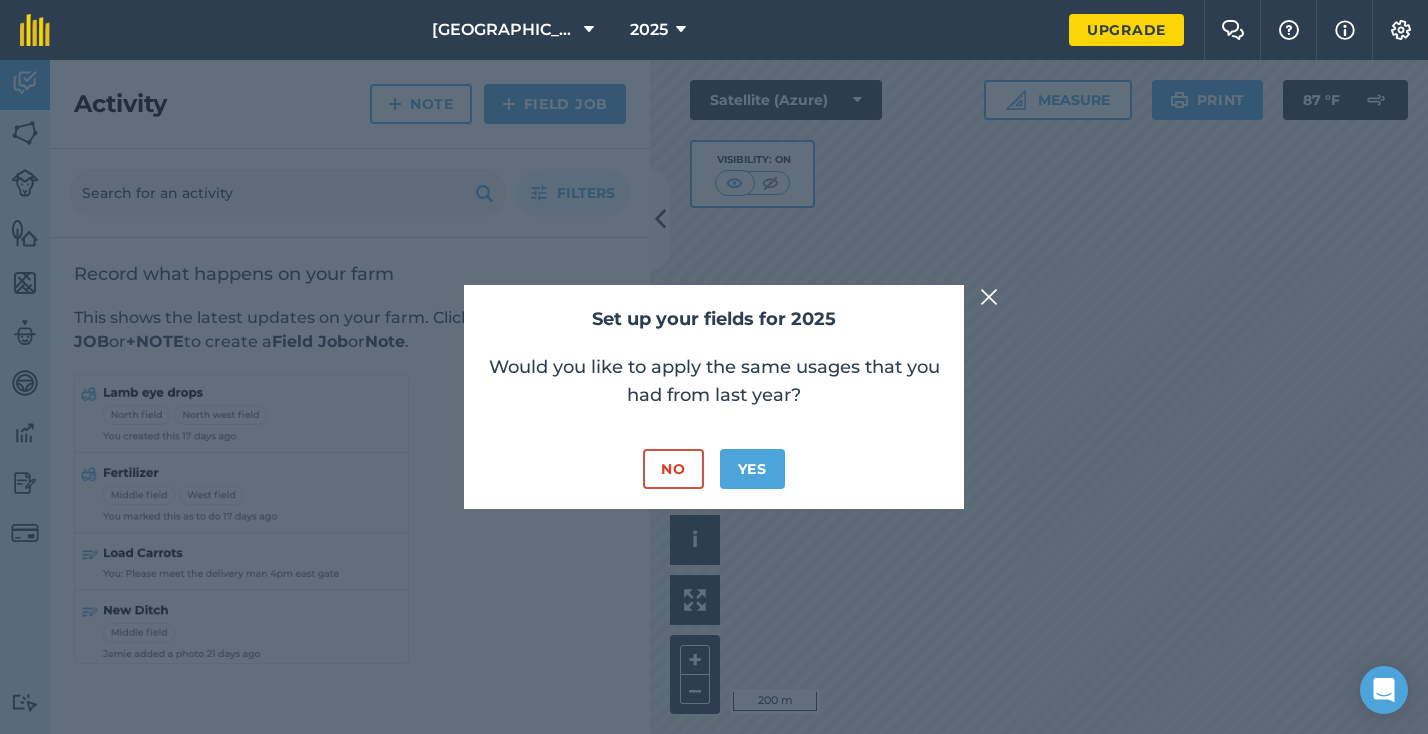 click on "Yes" at bounding box center [752, 469] 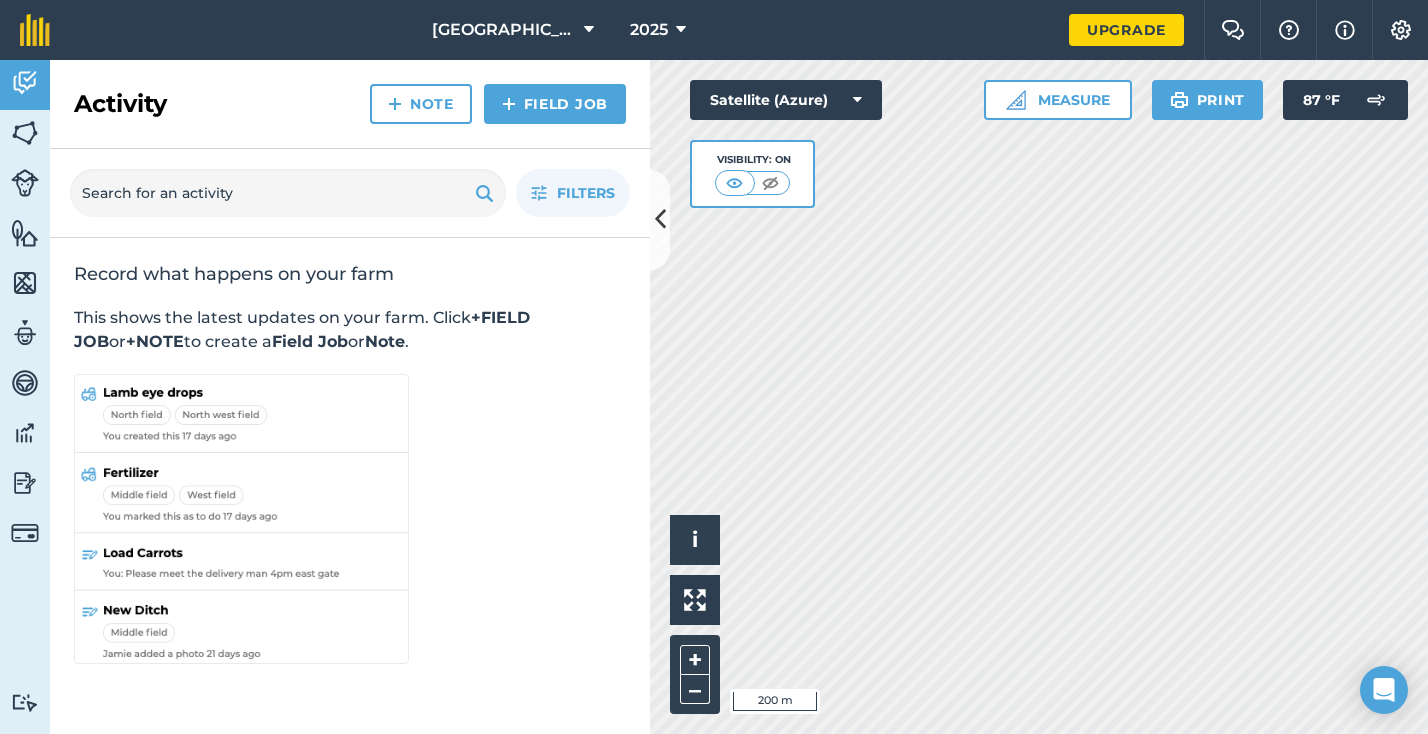 click at bounding box center [1401, 30] 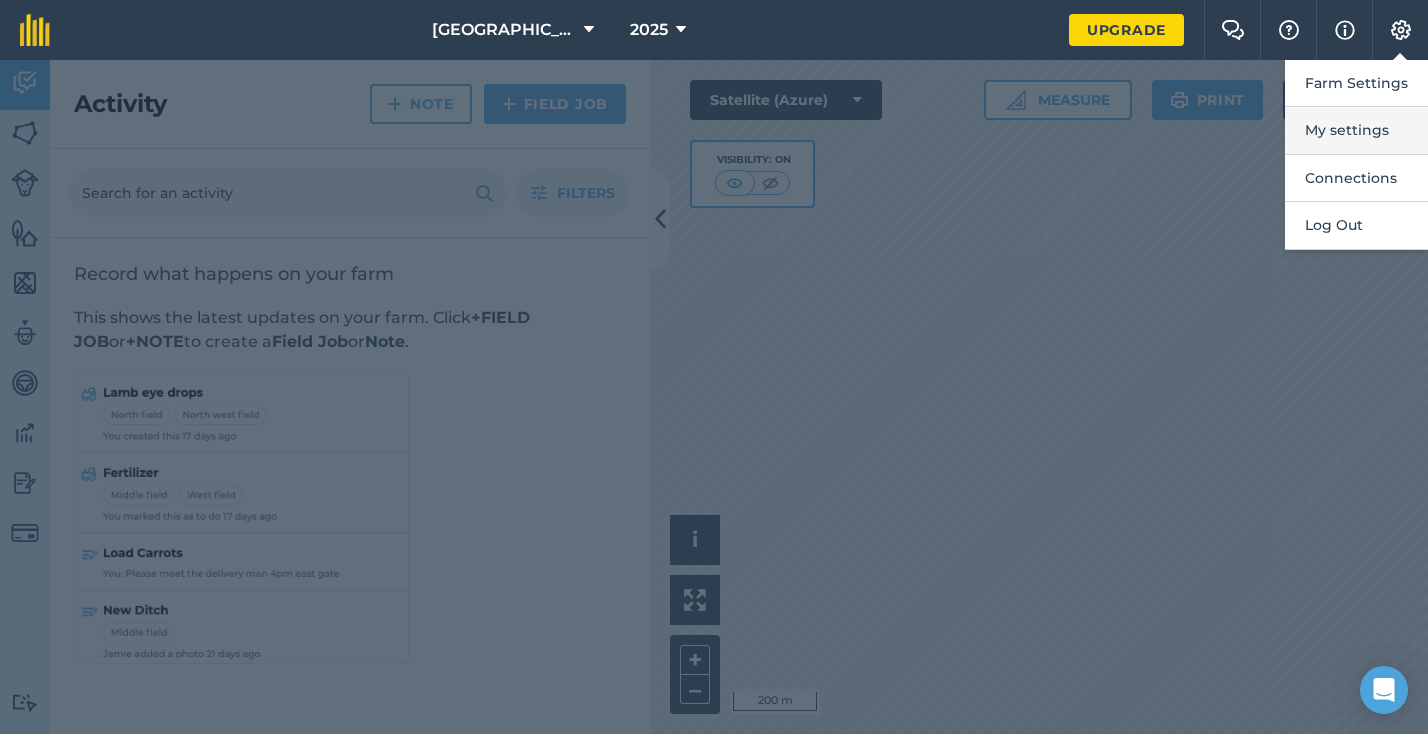 click on "My settings" at bounding box center (1356, 130) 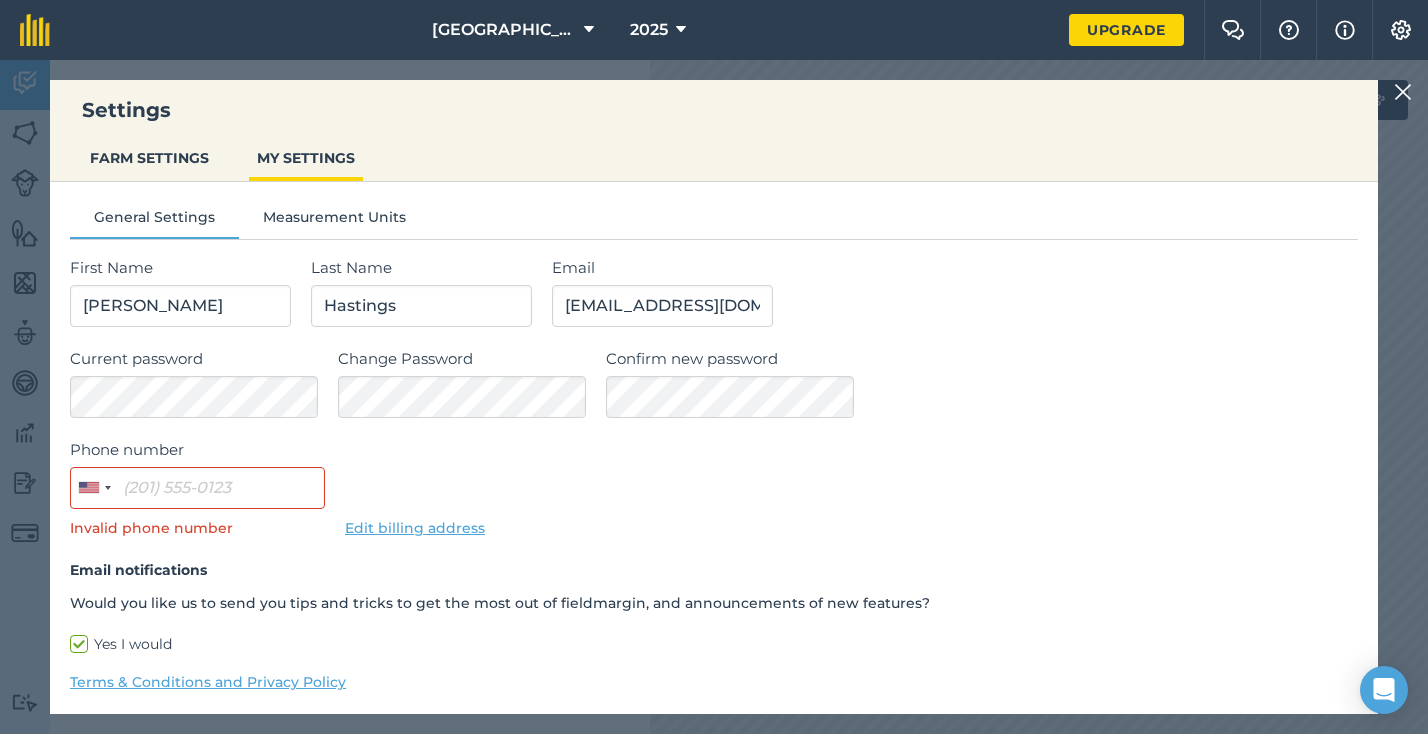 click on "FARM SETTINGS" at bounding box center [149, 158] 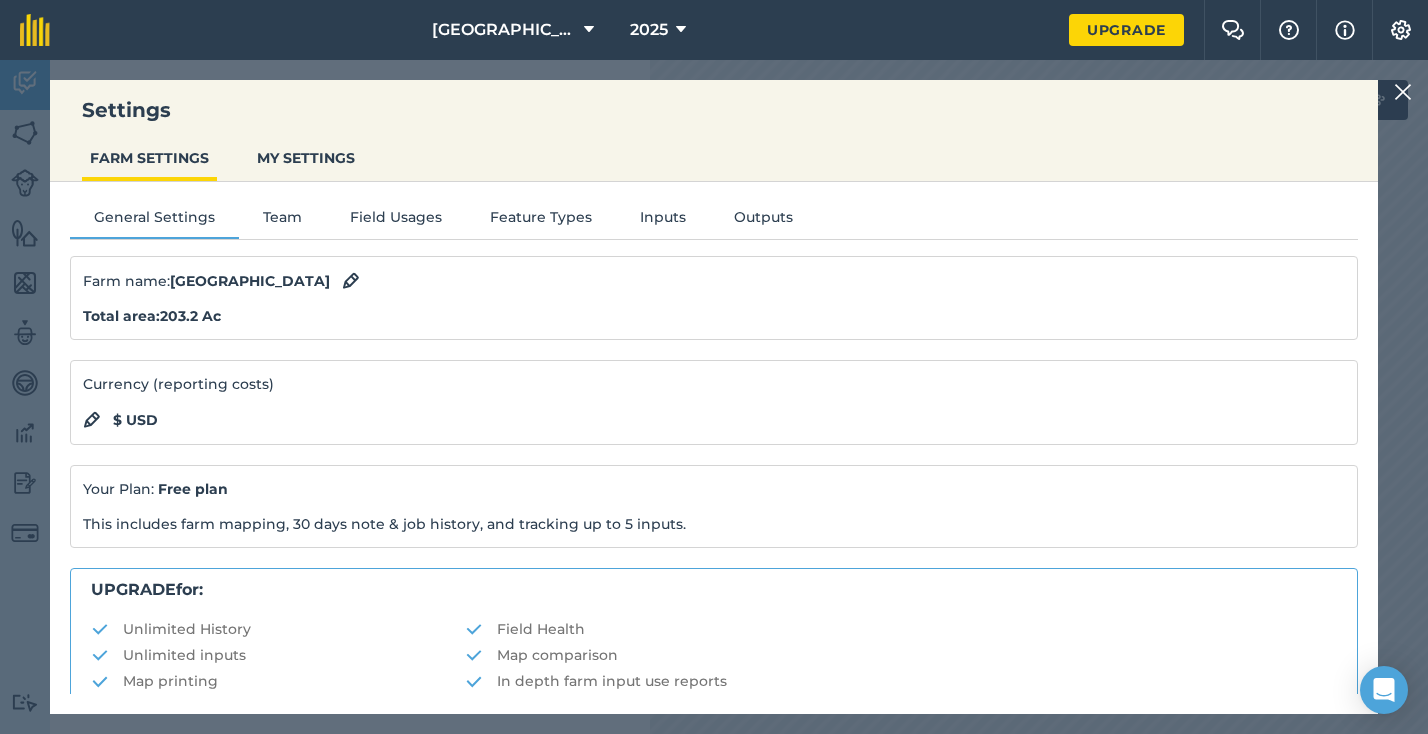 click on "MY SETTINGS" at bounding box center [306, 158] 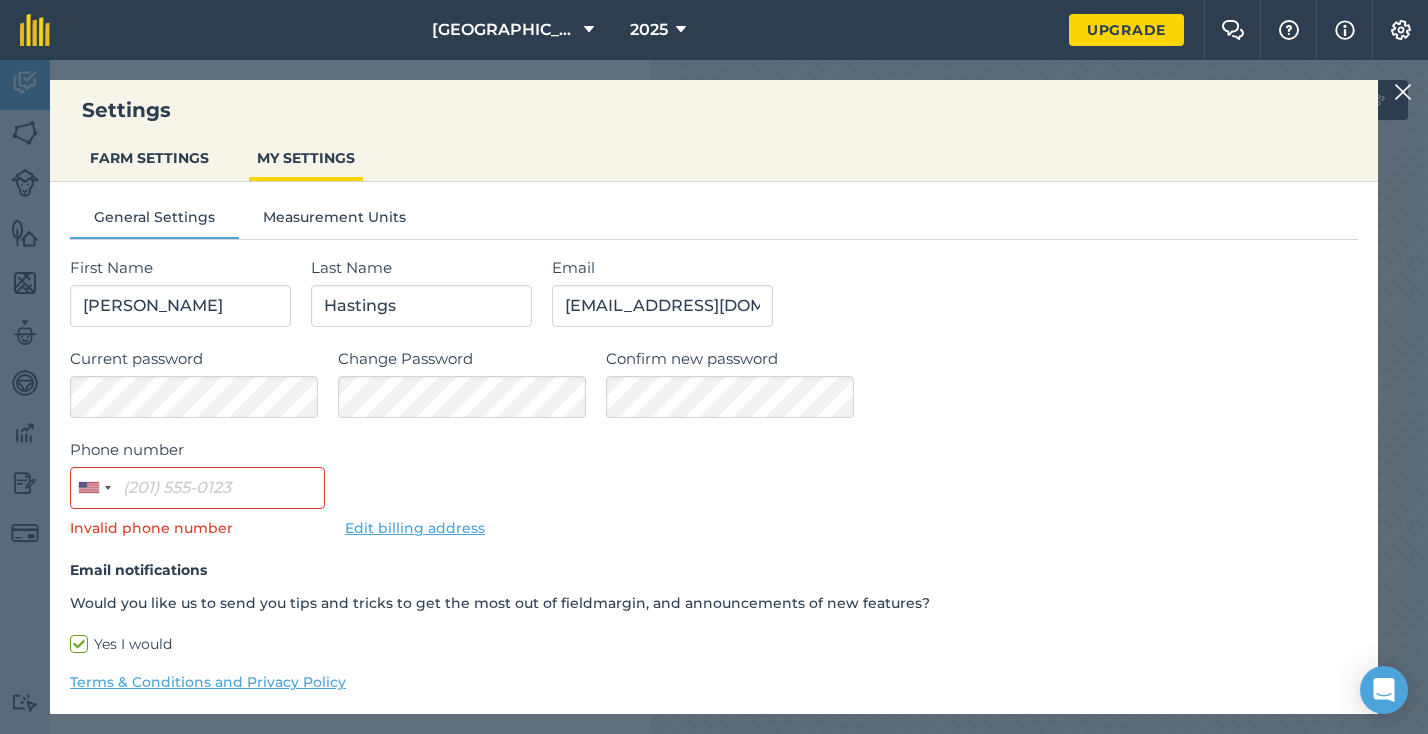 click on "FARM SETTINGS" at bounding box center (149, 158) 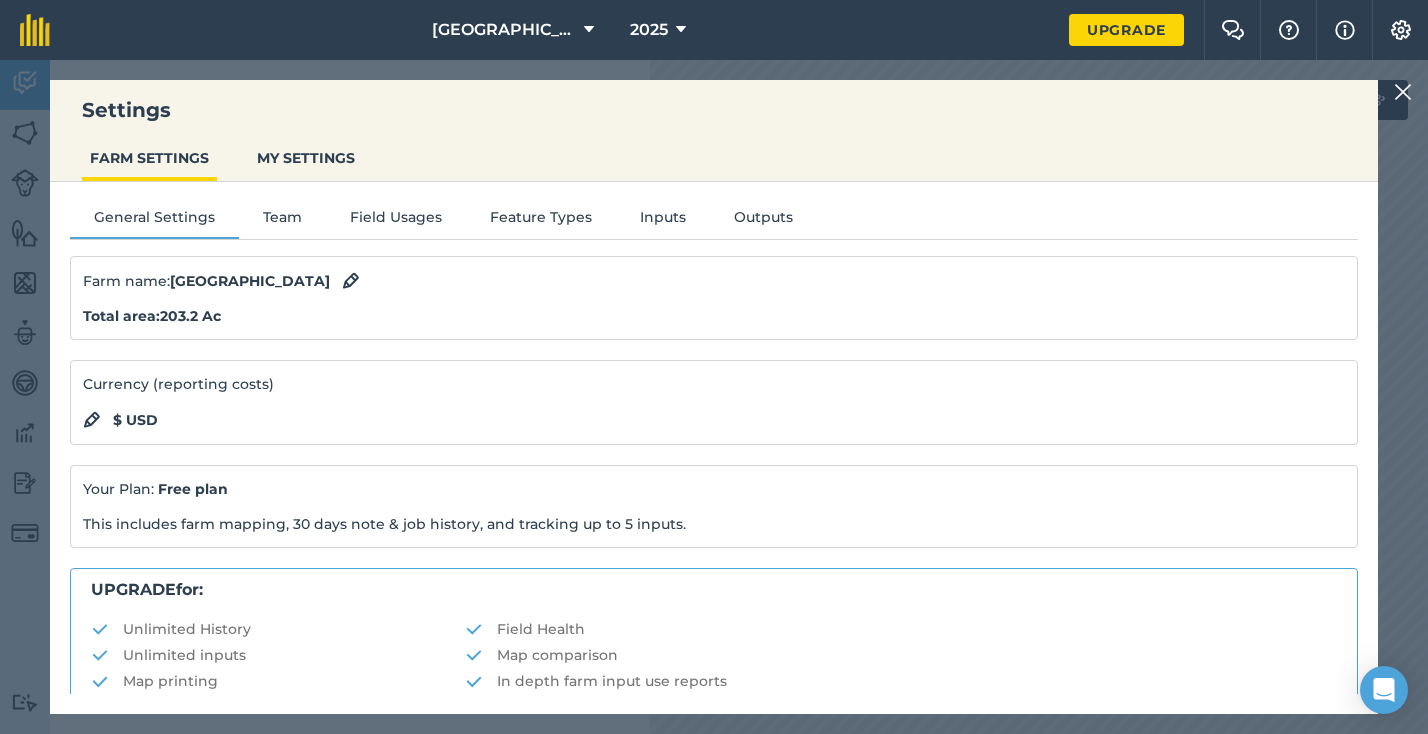 click on "MY SETTINGS" at bounding box center (306, 158) 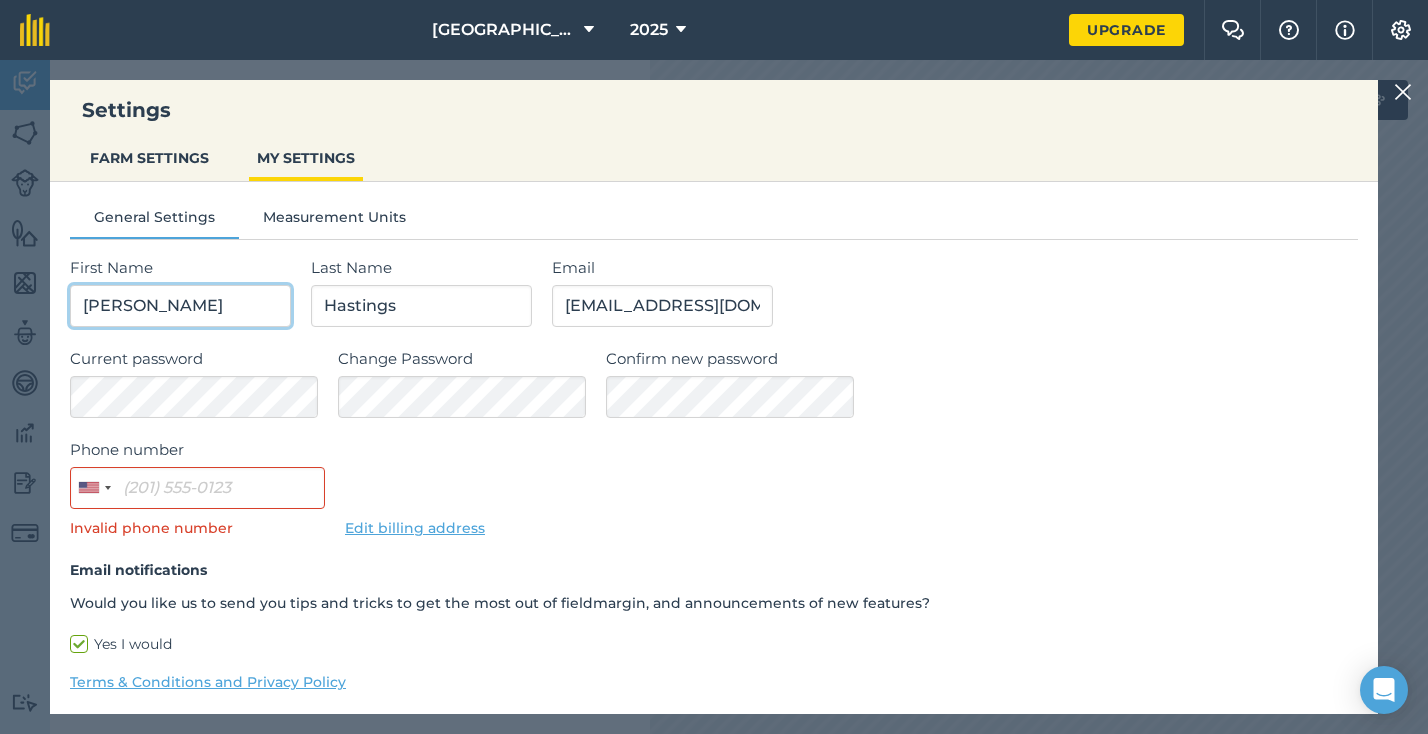 drag, startPoint x: 165, startPoint y: 306, endPoint x: 21, endPoint y: 308, distance: 144.01389 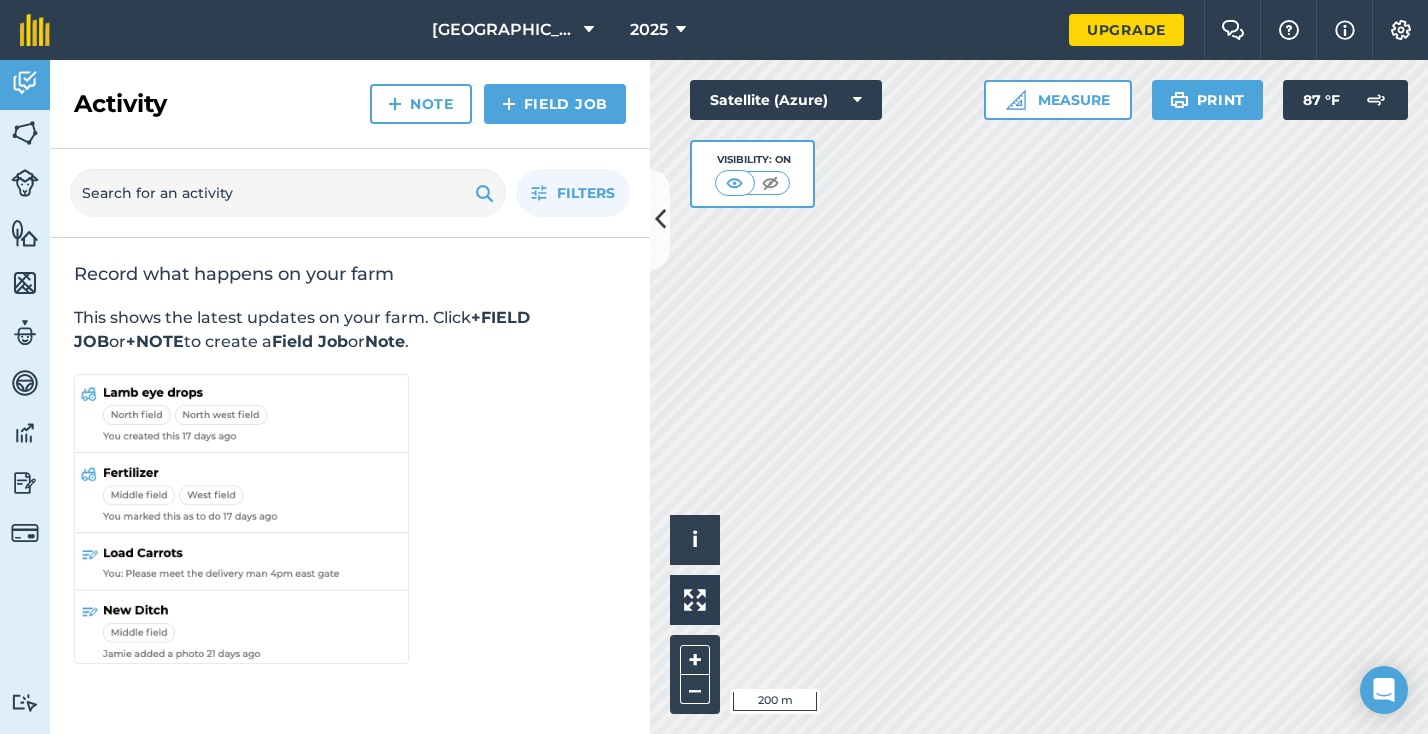 click on "Settings" at bounding box center [1400, 30] 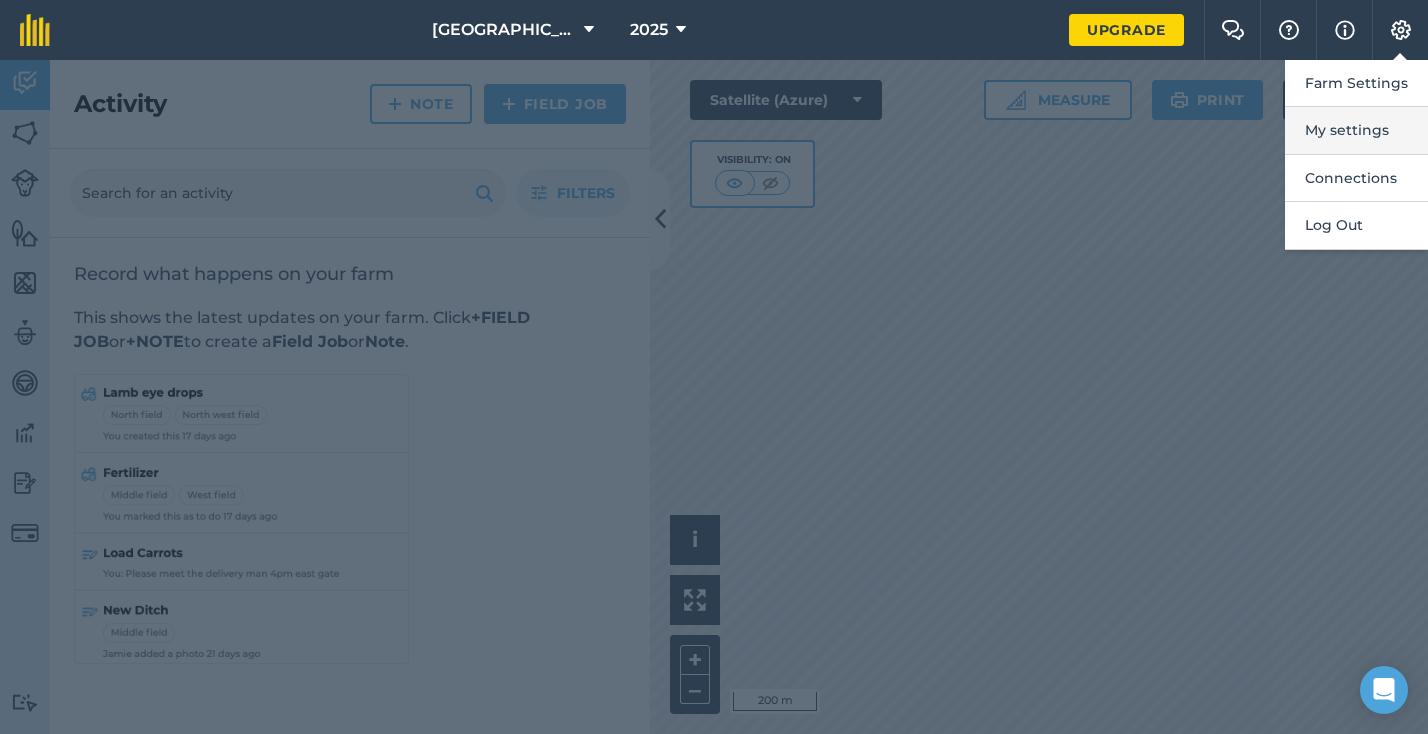 click on "My settings" at bounding box center (1356, 130) 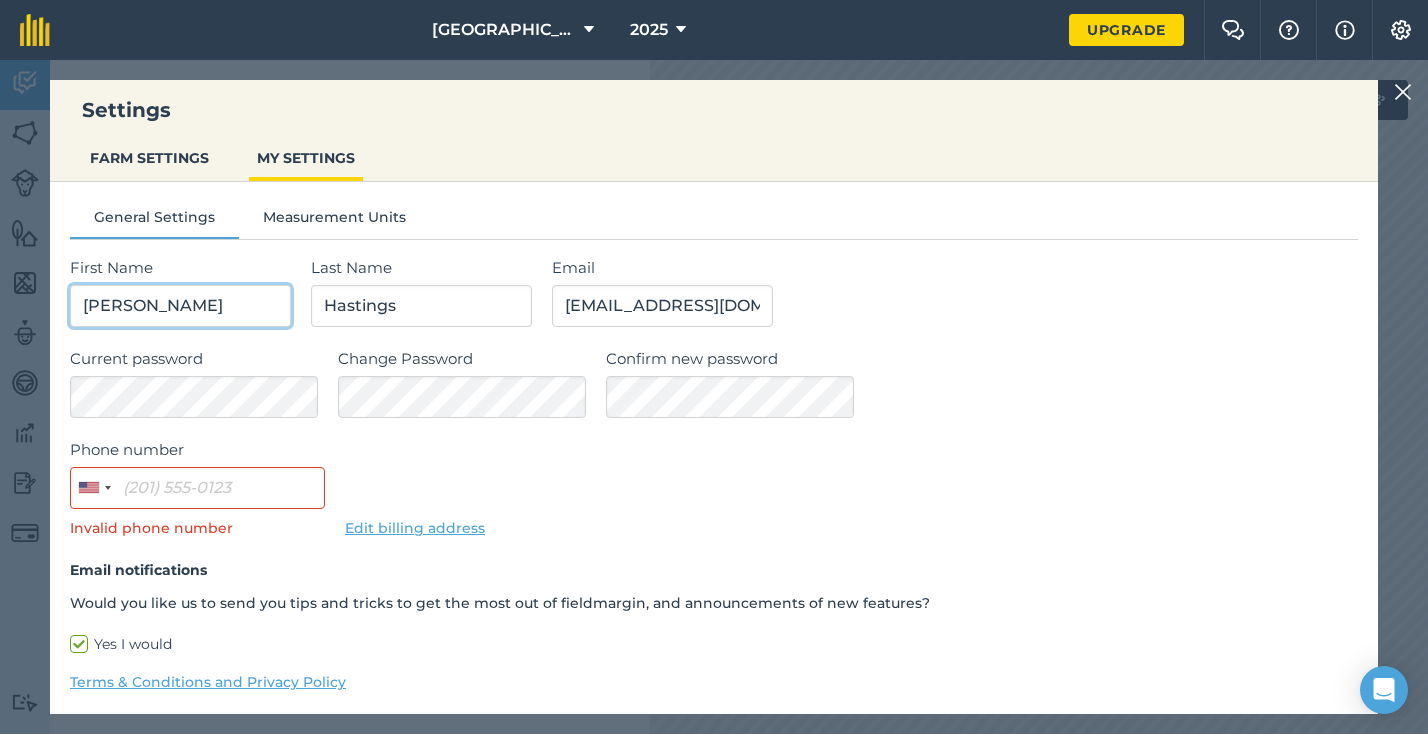 click on "Brooks" at bounding box center [180, 306] 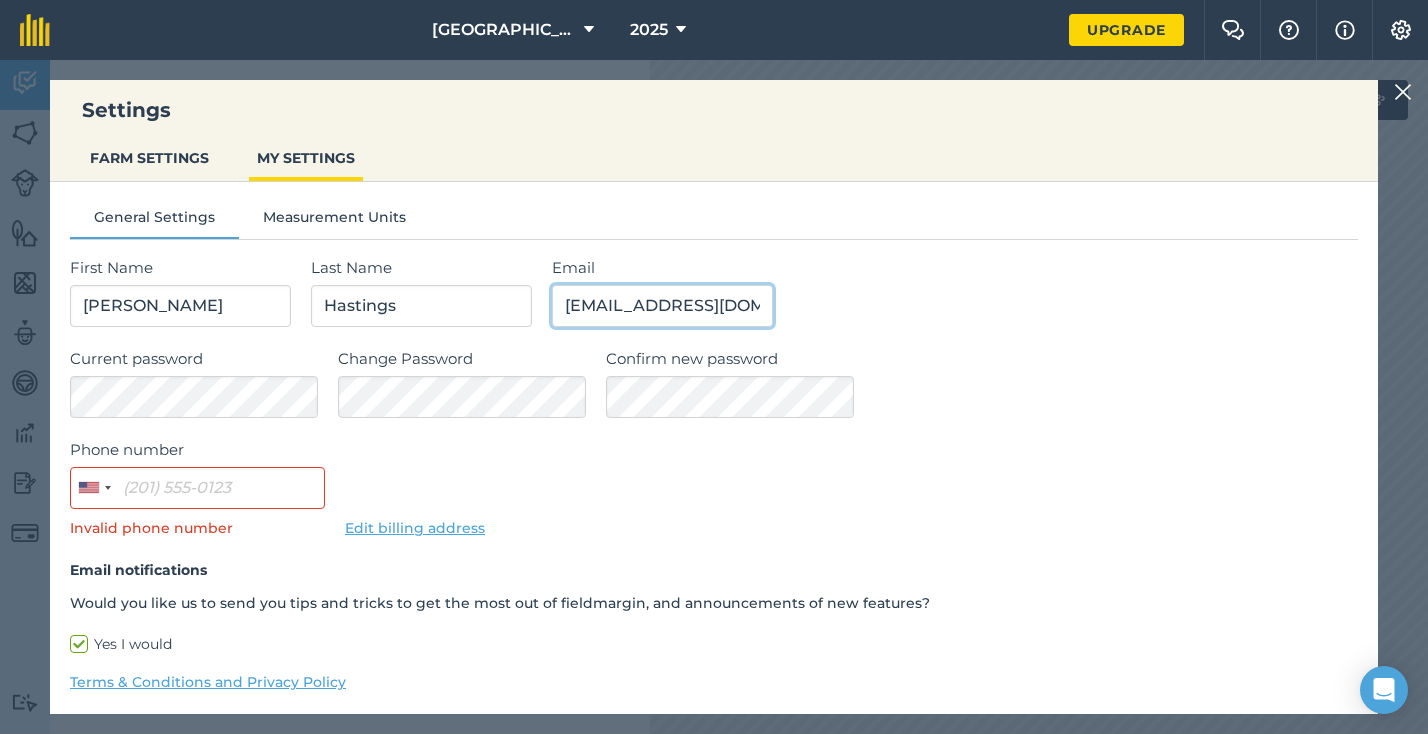 drag, startPoint x: 616, startPoint y: 311, endPoint x: 900, endPoint y: 290, distance: 284.77536 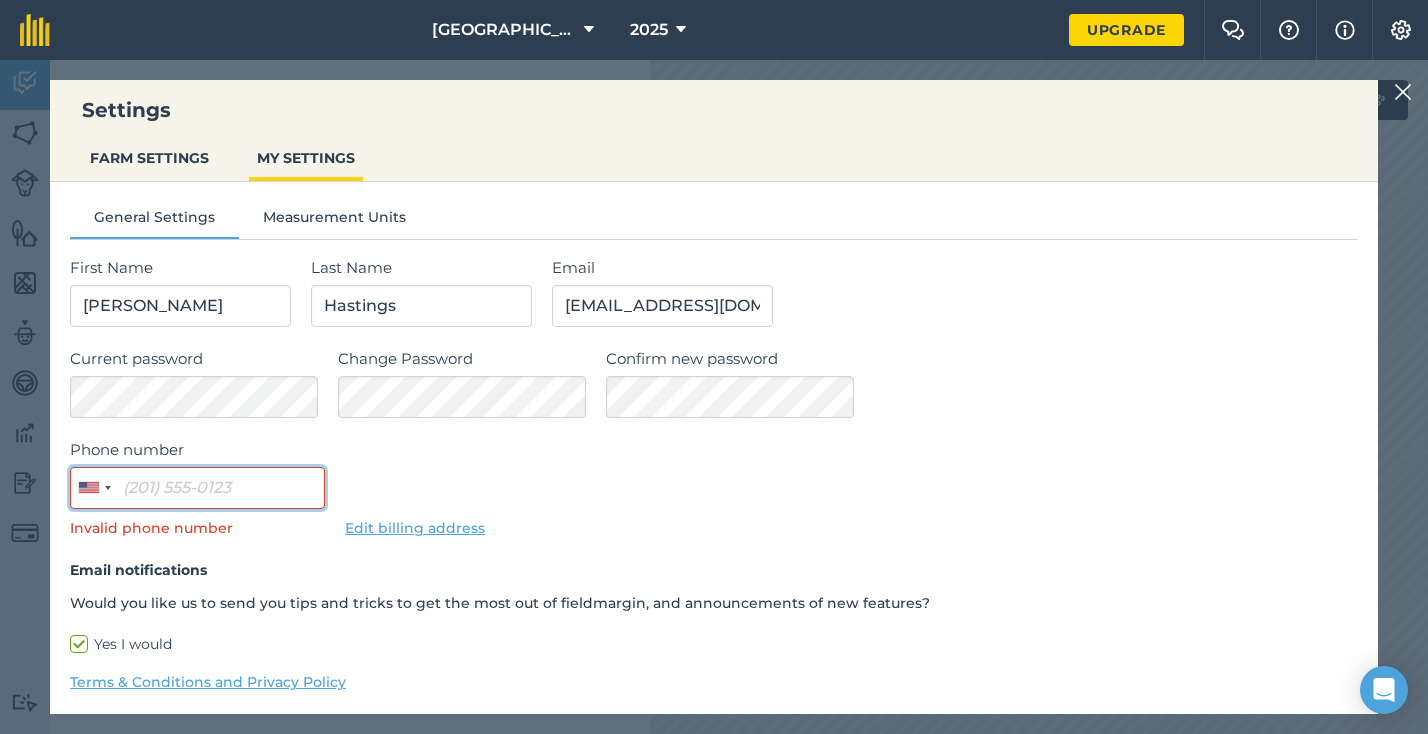 click on "Phone number" at bounding box center (197, 488) 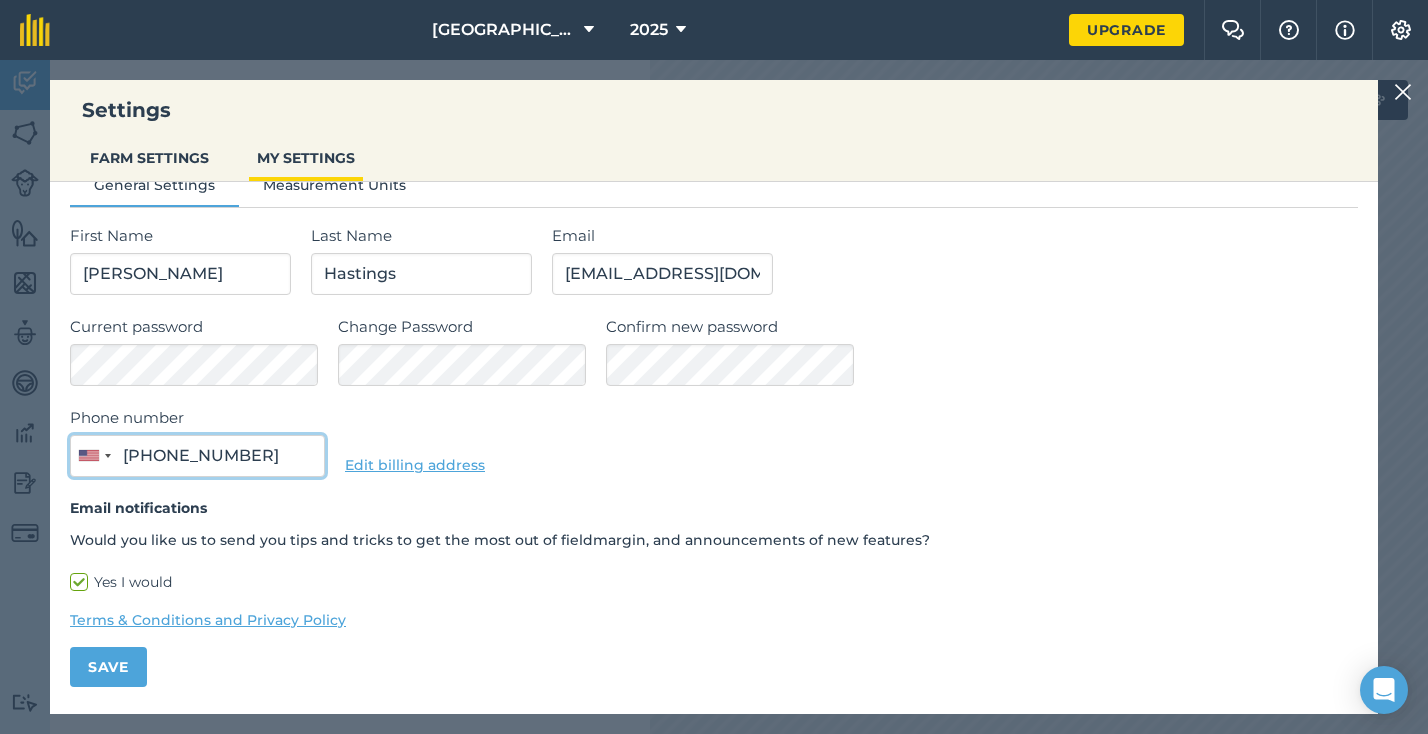 scroll, scrollTop: 31, scrollLeft: 0, axis: vertical 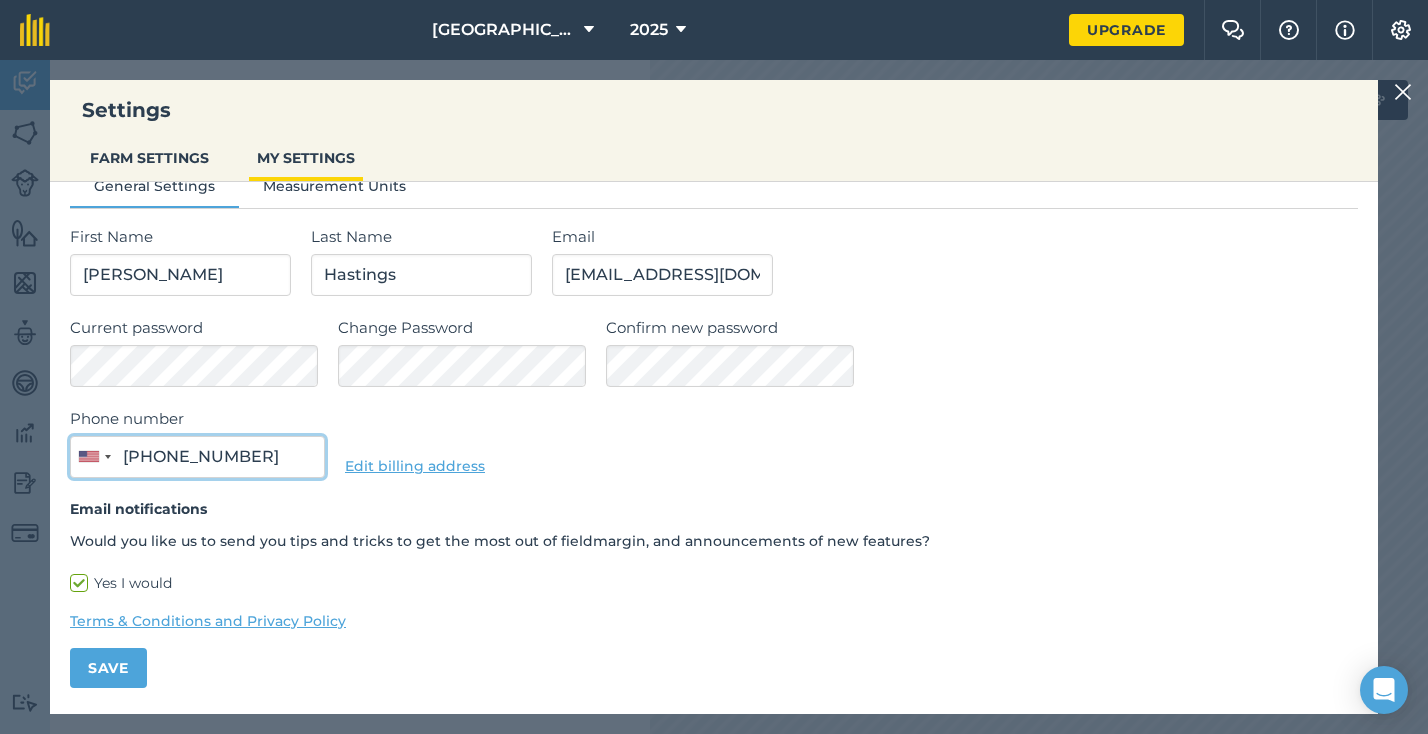 type on "(919) 624-6172" 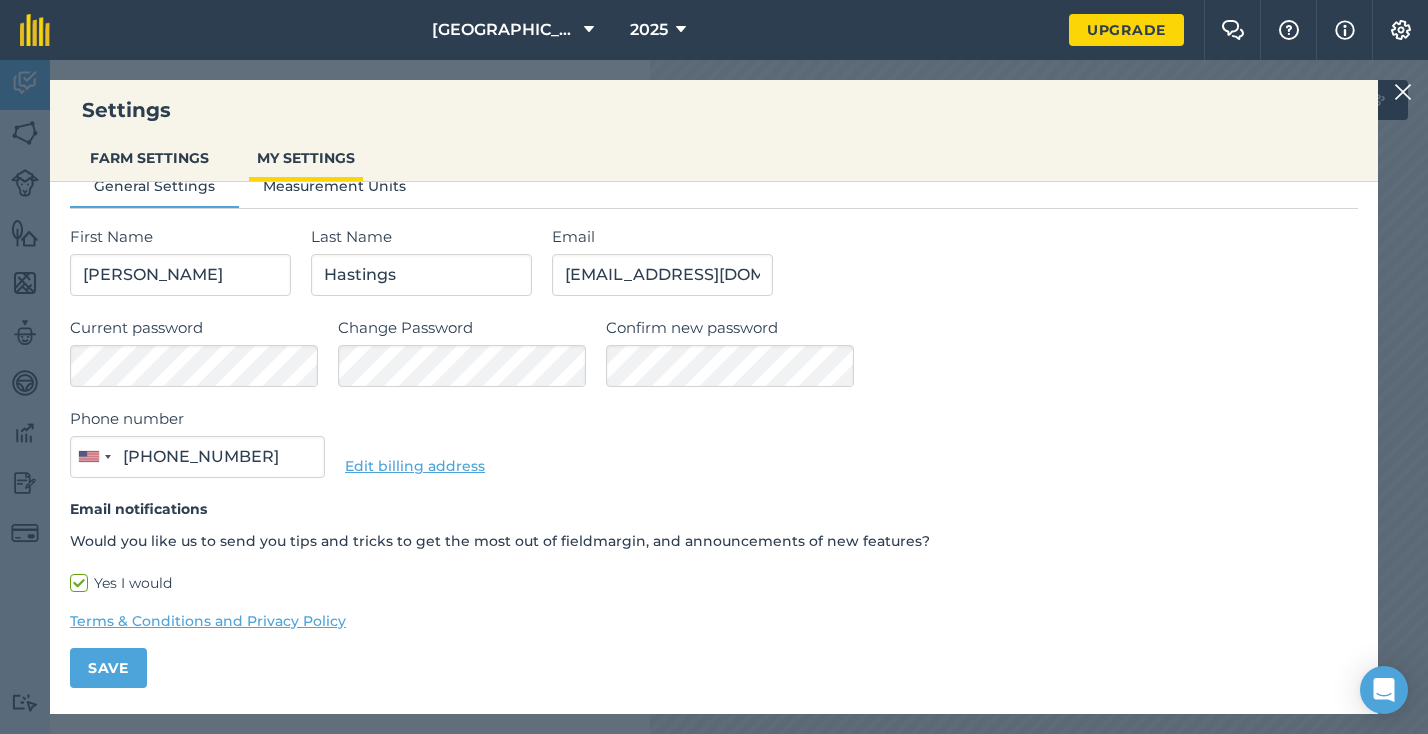 click on "Yes I would" at bounding box center [714, 583] 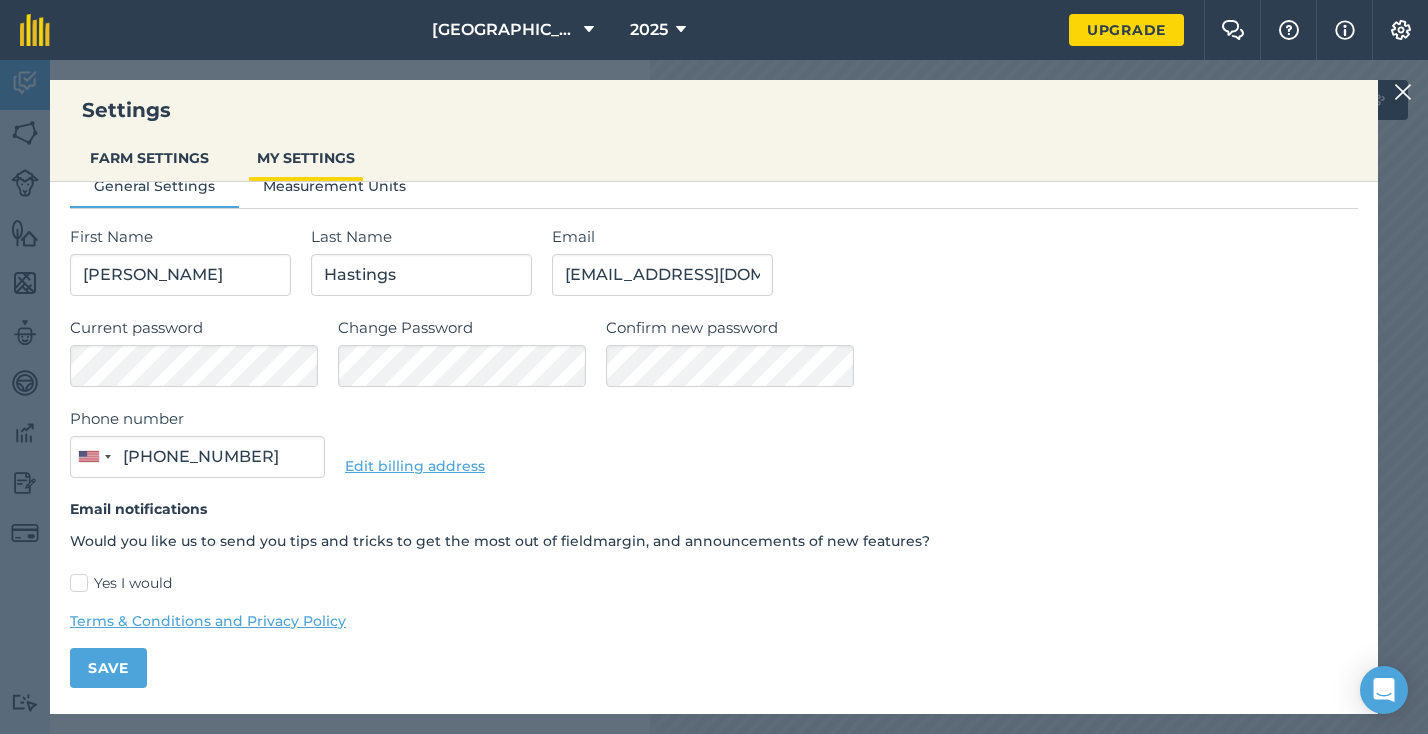 checkbox on "false" 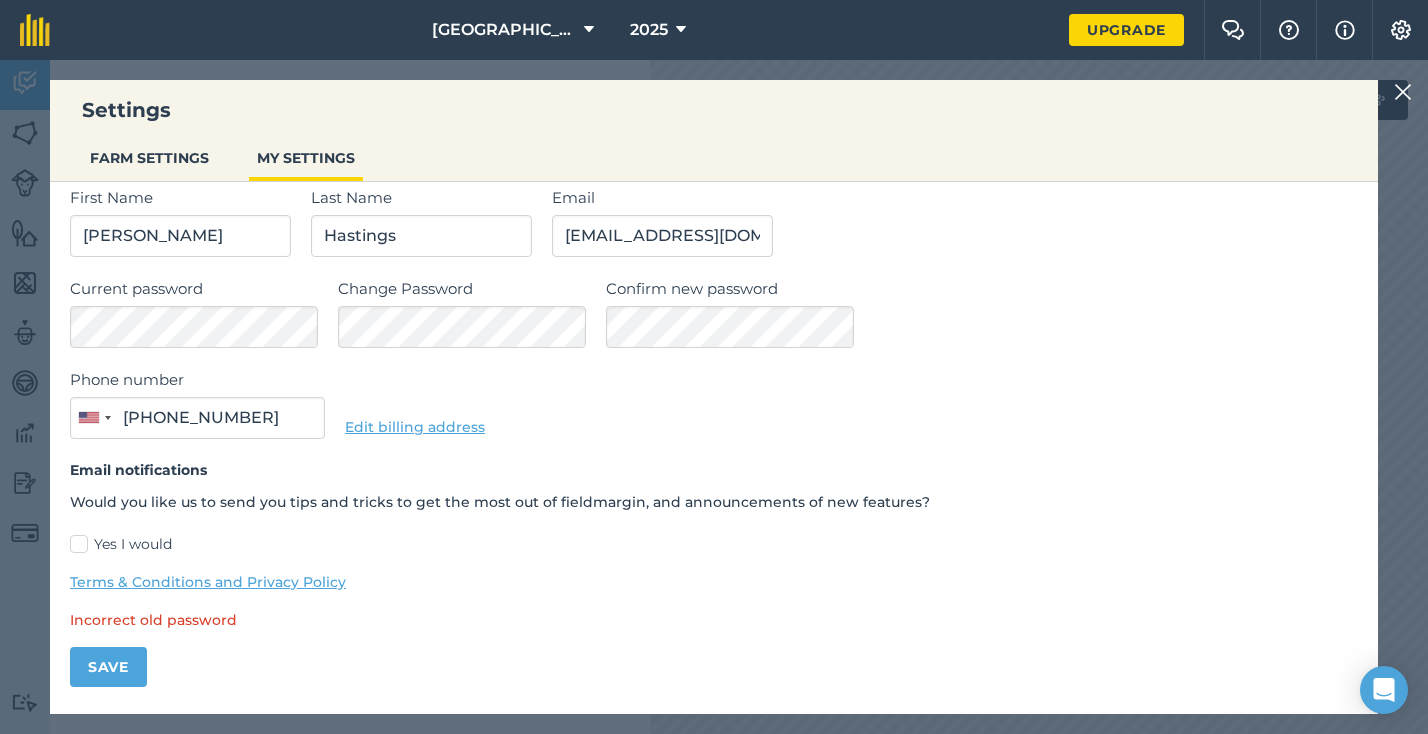 scroll, scrollTop: 69, scrollLeft: 0, axis: vertical 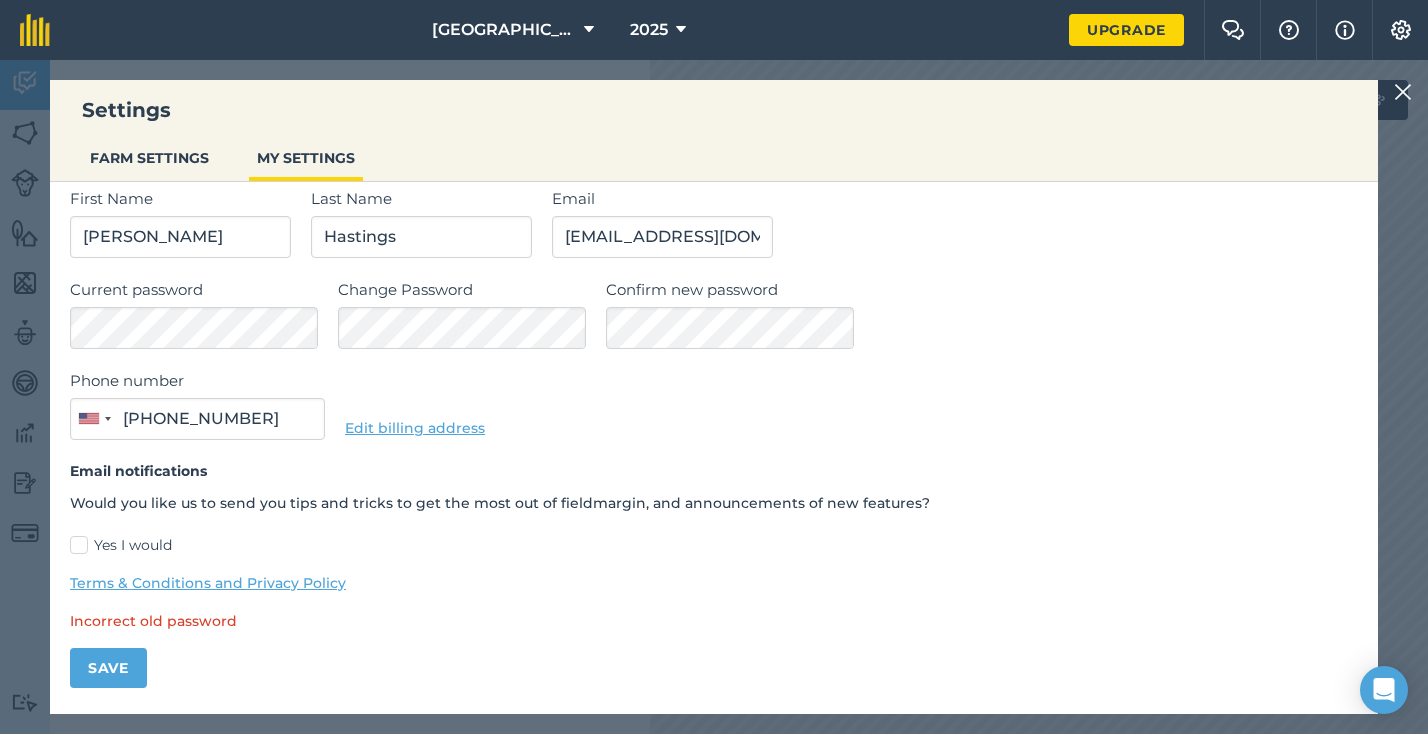 click on "Save" at bounding box center [108, 668] 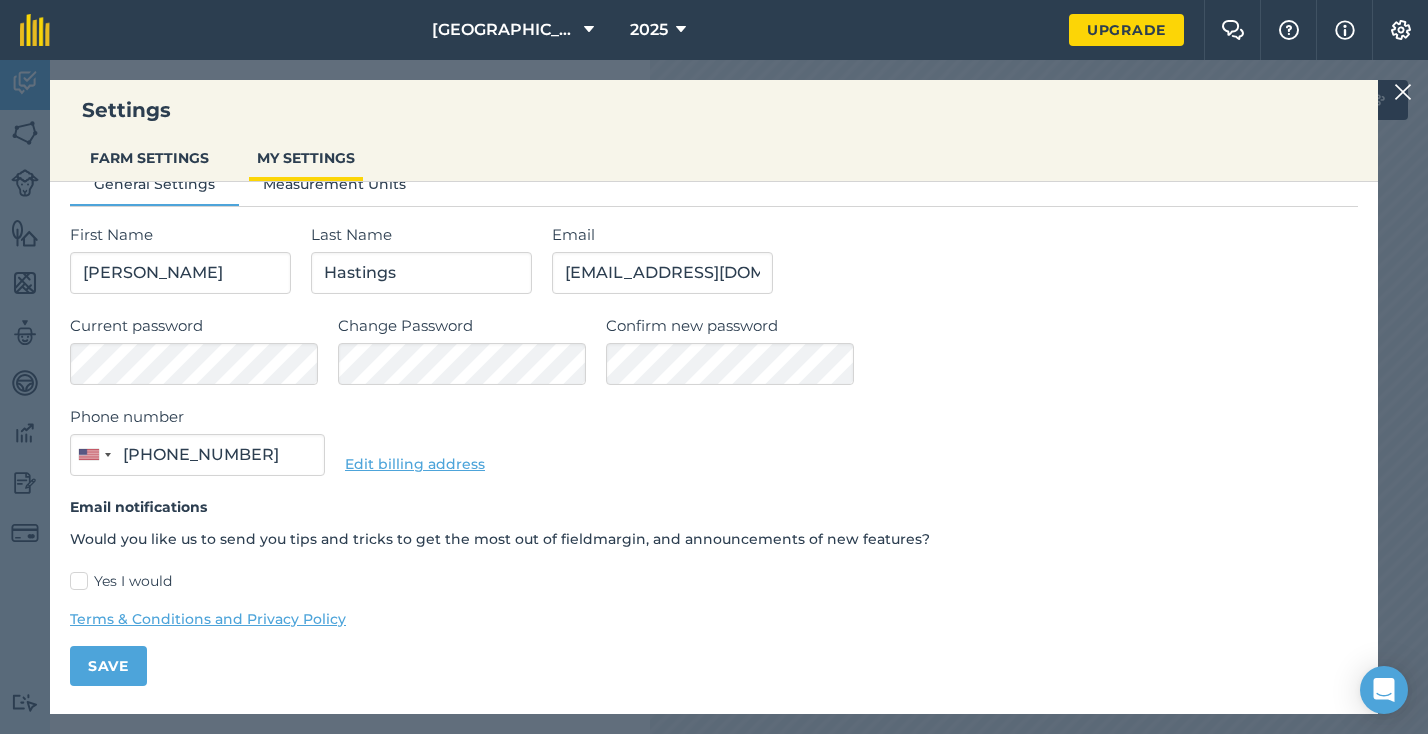 scroll, scrollTop: 32, scrollLeft: 0, axis: vertical 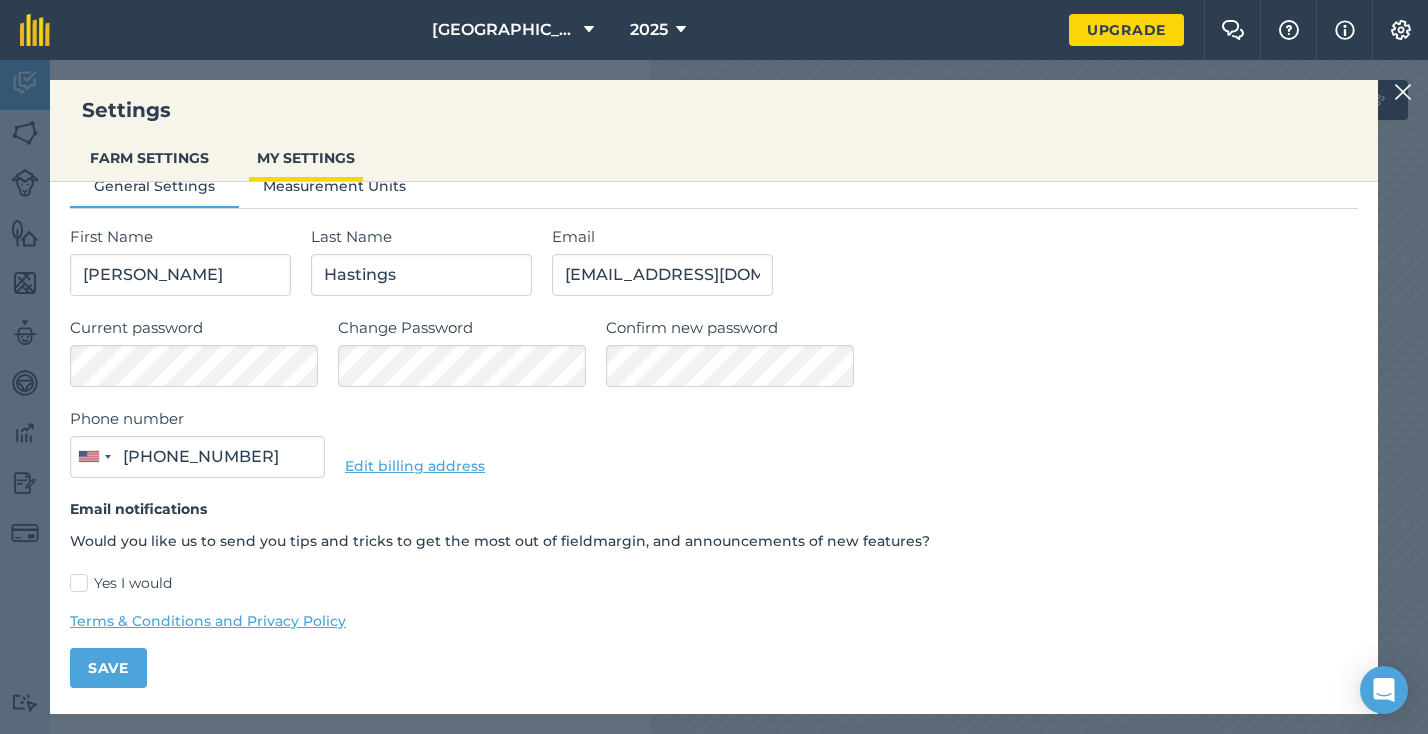 click on "Save" at bounding box center [108, 668] 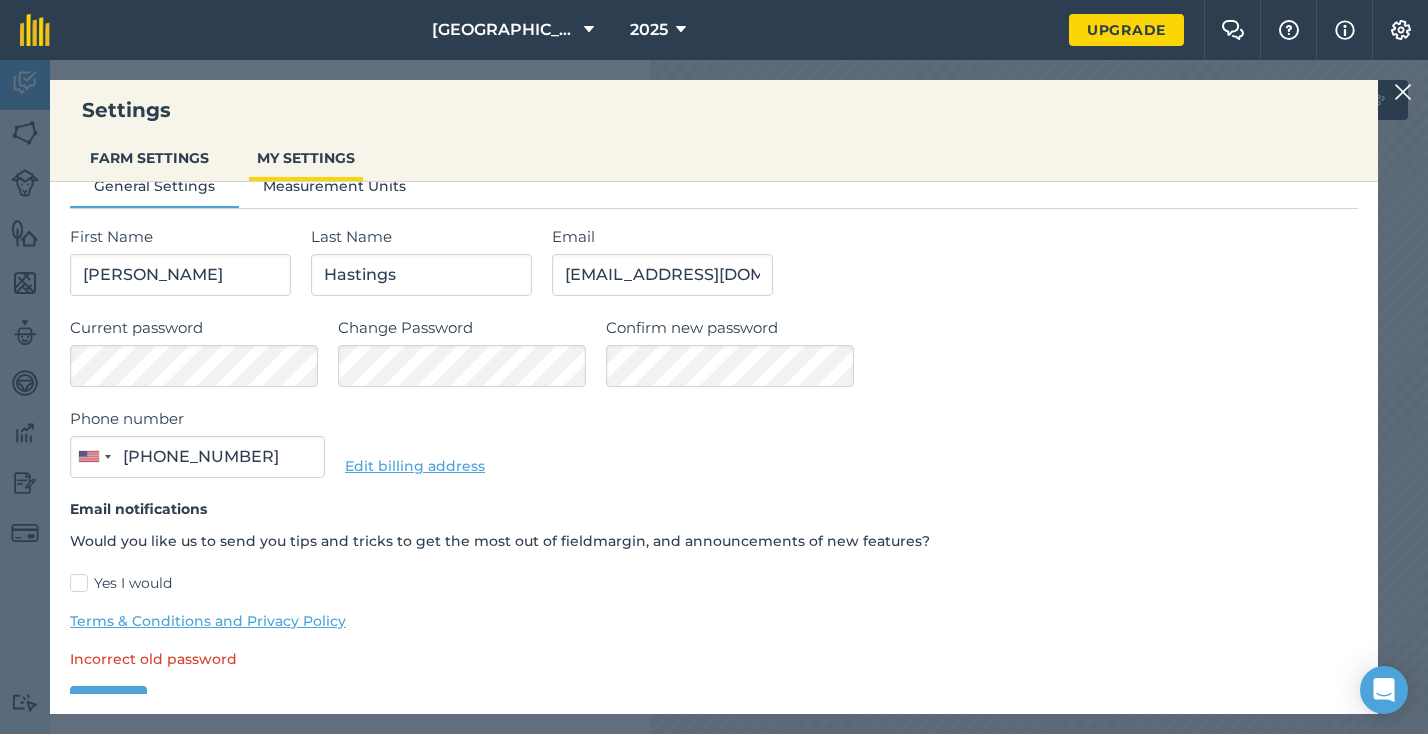 click on "Phone number" at bounding box center (197, 419) 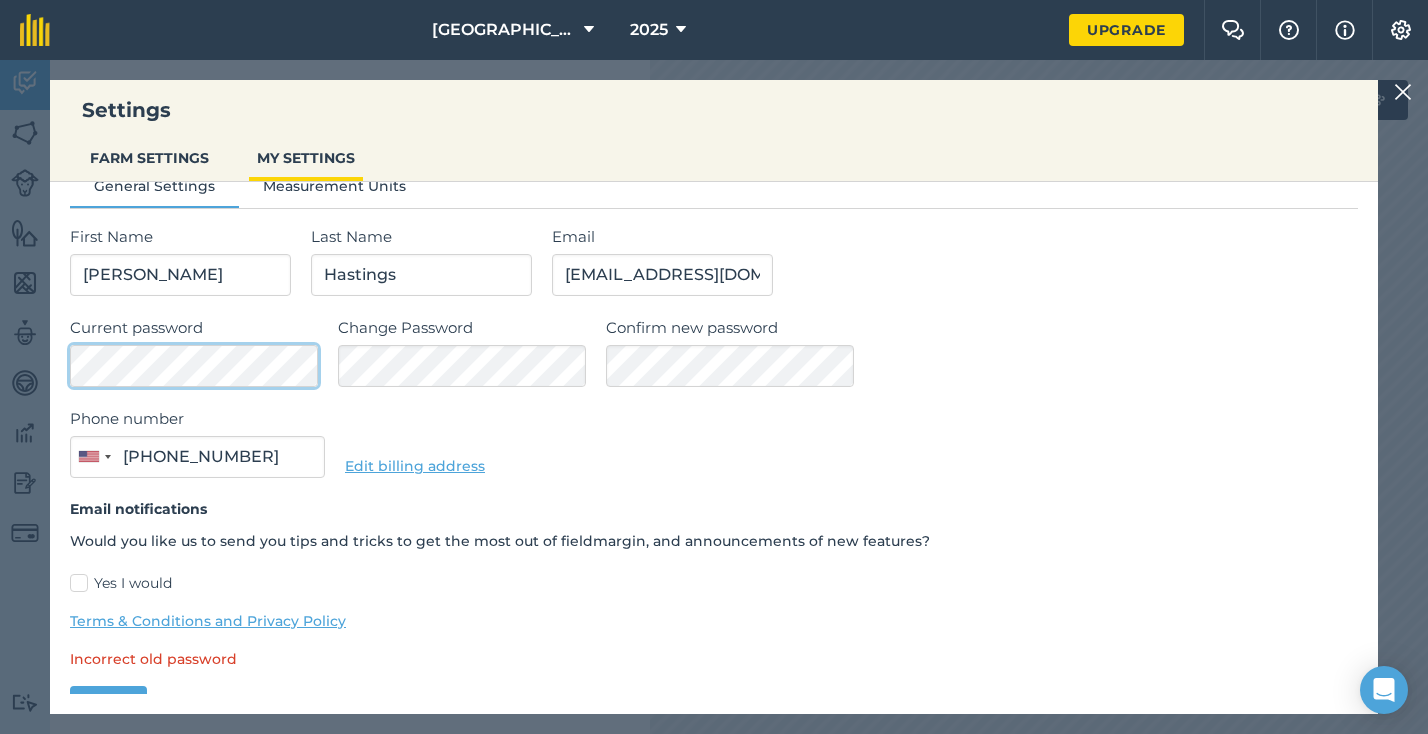 click on "General Settings Measurement Units First Name Jarold Last Name Hastings Email jbhastings@gmail.com Current password Change Password Confirm new password Phone number United States +1 244 results found Afghanistan +93 Albania +355 Algeria +213 American Samoa +1 Andorra +376 Angola +244 Anguilla +1 Antigua & Barbuda +1 Argentina +54 Armenia +374 Aruba +297 Ascension Island +247 Australia +61 Austria +43 Azerbaijan +994 Bahamas +1 Bahrain +973 Bangladesh +880 Barbados +1 Belarus +375 Belgium +32 Belize +501 Benin +229 Bermuda +1 Bhutan +975 Bolivia +591 Bosnia & Herzegovina +387 Botswana +267 Brazil +55 British Indian Ocean Territory +246 British Virgin Islands +1 Brunei +673 Bulgaria +359 Burkina Faso +226 Burundi +257 Cambodia +855 Cameroon +237 Canada +1 Cape Verde +238 Caribbean Netherlands +599 Cayman Islands +1 Central African Republic +236 Chad +235 Chile +56 China +86 Christmas Island +61 Cocos (Keeling) Islands +61 Colombia +57 Comoros +269 Congo - Brazzaville +242 Congo - Kinshasa +243 Cook Islands +53" at bounding box center [714, 442] 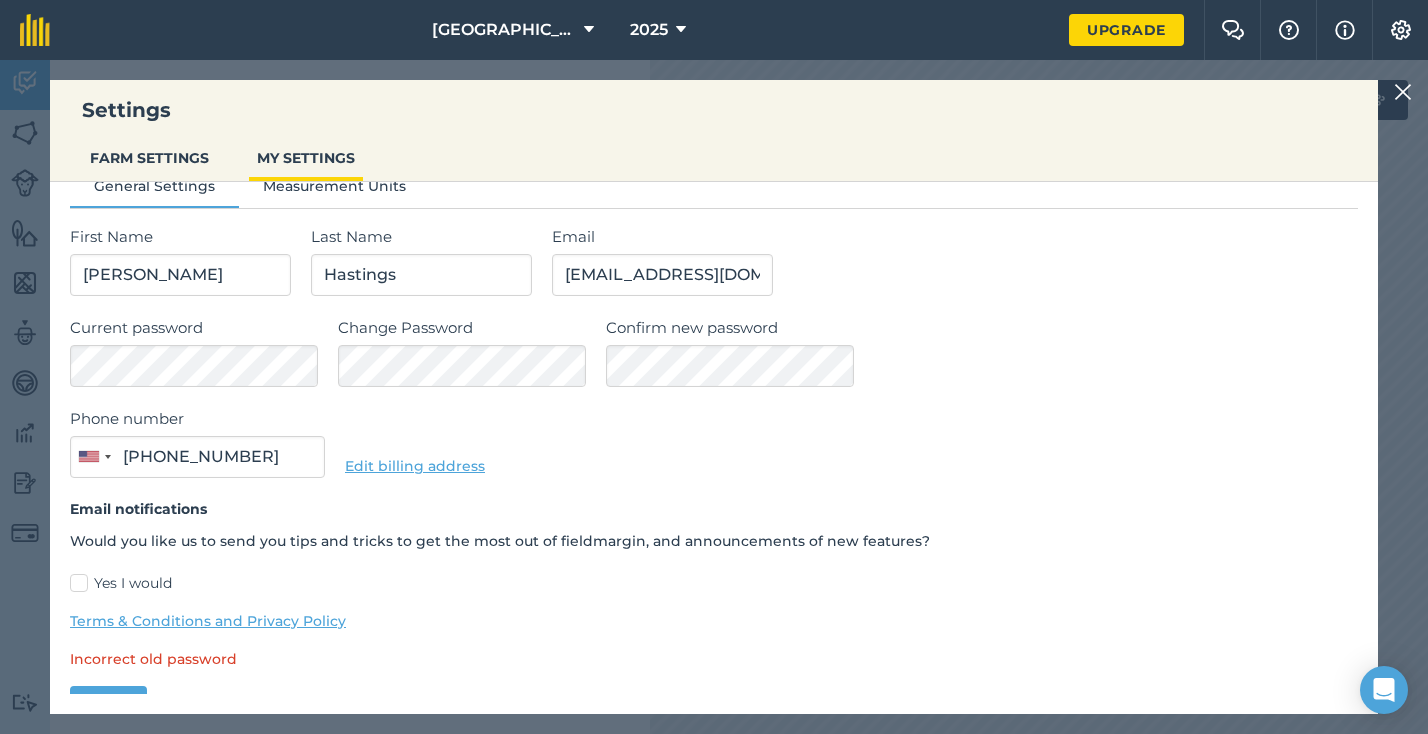 click on "Phone number" at bounding box center (197, 419) 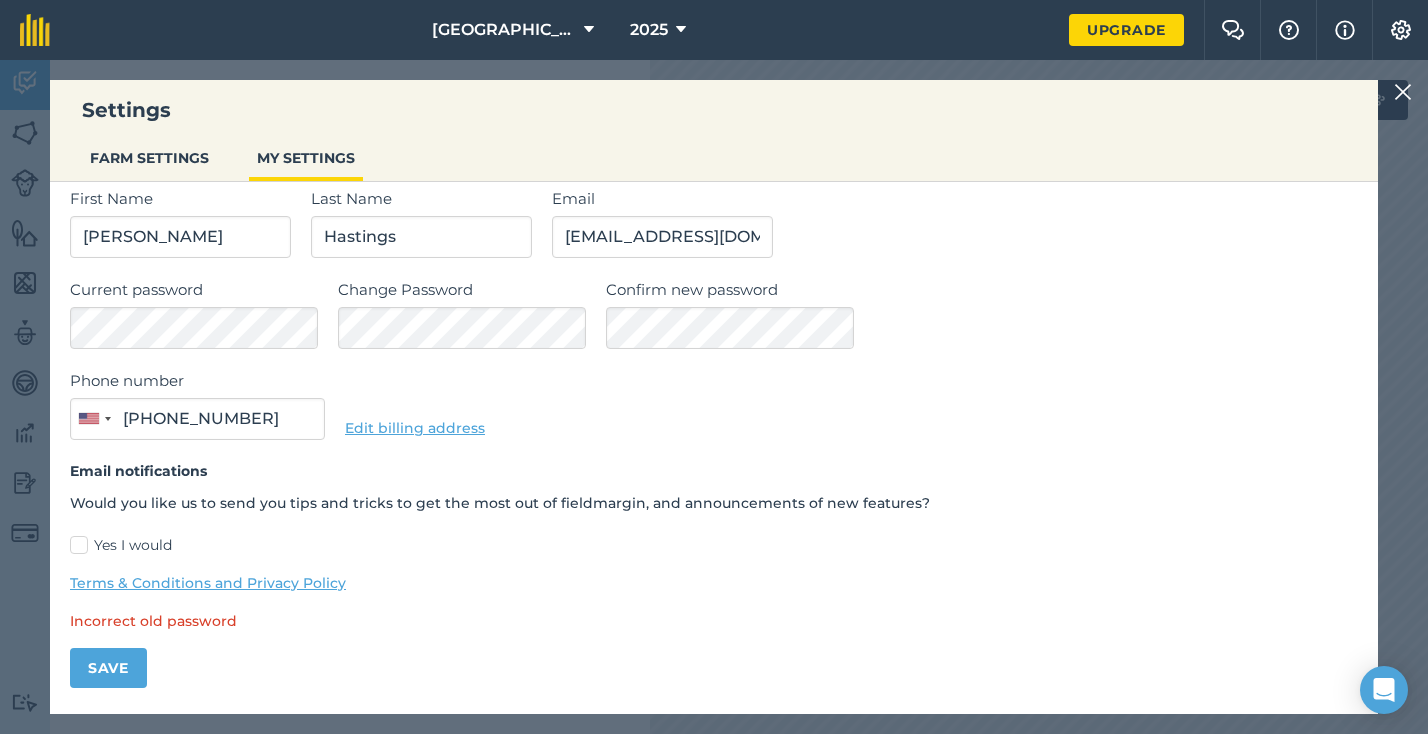 click on "Save" at bounding box center (108, 668) 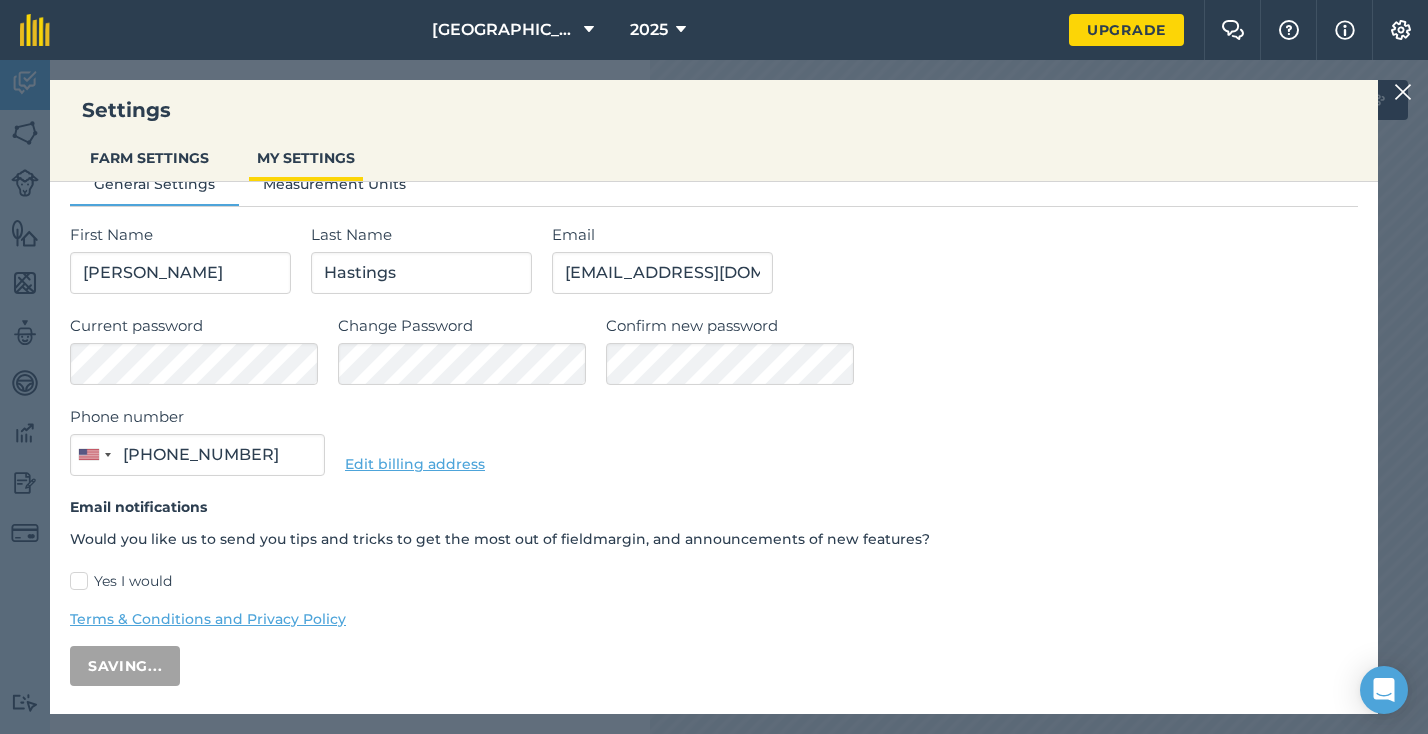 scroll, scrollTop: 31, scrollLeft: 0, axis: vertical 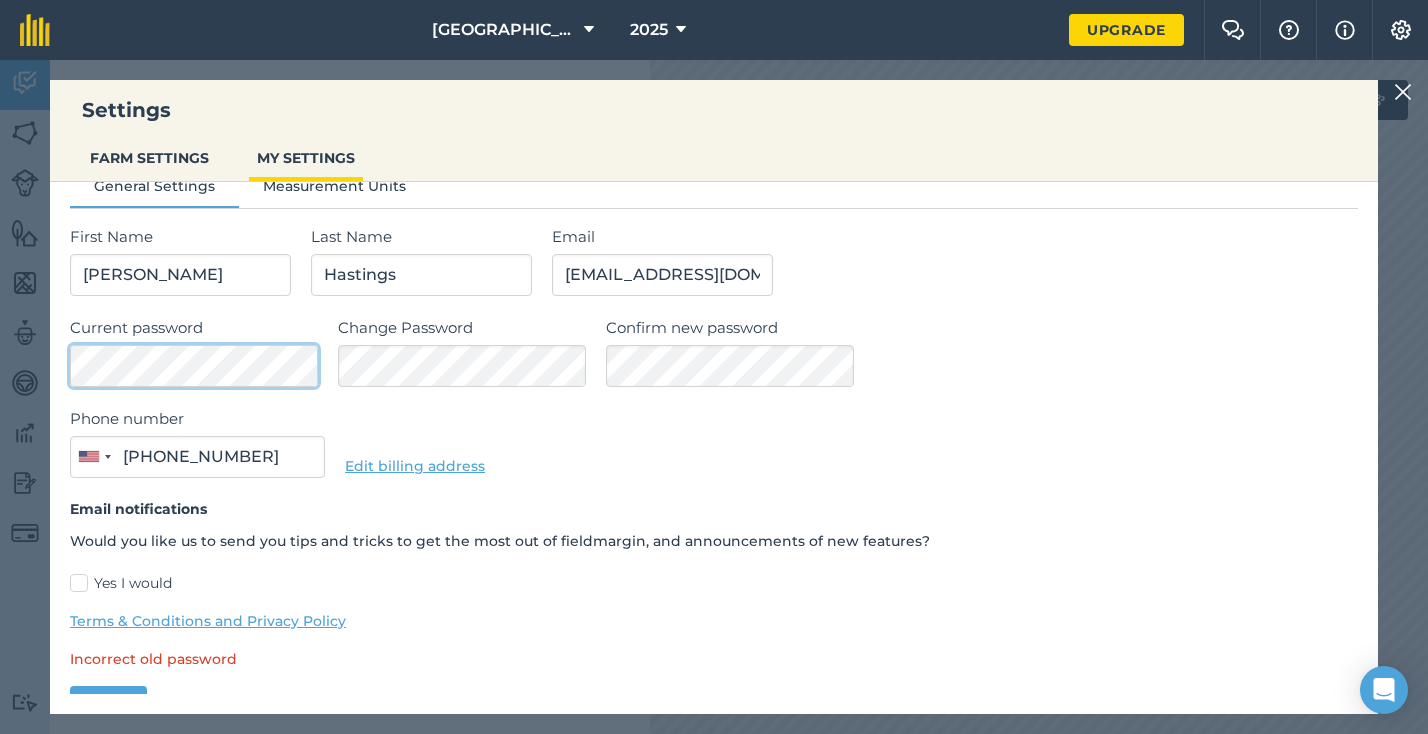 click on "General Settings Measurement Units First Name Jarold Last Name Hastings Email jbhastings@gmail.com Current password Change Password Confirm new password Phone number United States +1 244 results found Afghanistan +93 Albania +355 Algeria +213 American Samoa +1 Andorra +376 Angola +244 Anguilla +1 Antigua & Barbuda +1 Argentina +54 Armenia +374 Aruba +297 Ascension Island +247 Australia +61 Austria +43 Azerbaijan +994 Bahamas +1 Bahrain +973 Bangladesh +880 Barbados +1 Belarus +375 Belgium +32 Belize +501 Benin +229 Bermuda +1 Bhutan +975 Bolivia +591 Bosnia & Herzegovina +387 Botswana +267 Brazil +55 British Indian Ocean Territory +246 British Virgin Islands +1 Brunei +673 Bulgaria +359 Burkina Faso +226 Burundi +257 Cambodia +855 Cameroon +237 Canada +1 Cape Verde +238 Caribbean Netherlands +599 Cayman Islands +1 Central African Republic +236 Chad +235 Chile +56 China +86 Christmas Island +61 Cocos (Keeling) Islands +61 Colombia +57 Comoros +269 Congo - Brazzaville +242 Congo - Kinshasa +243 Cook Islands +53" at bounding box center [714, 442] 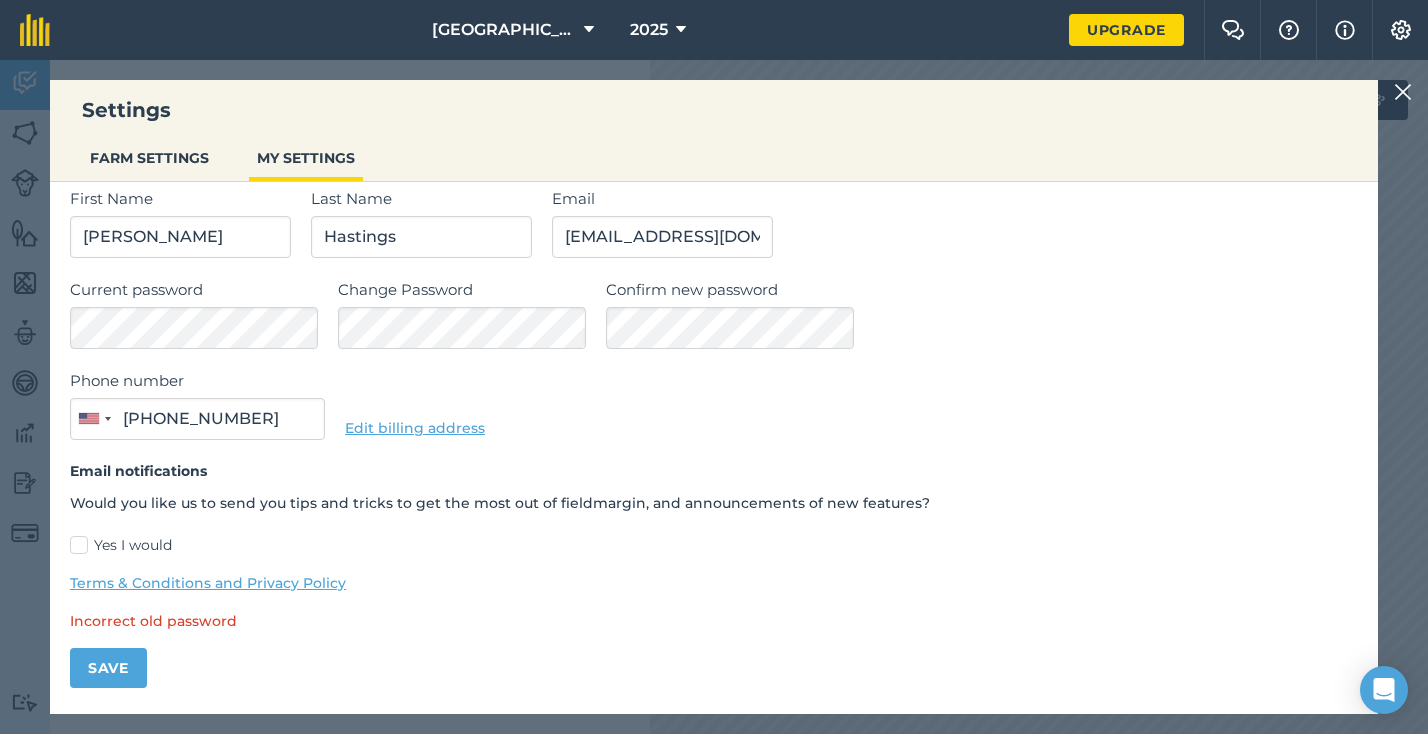 click on "Save" at bounding box center (108, 668) 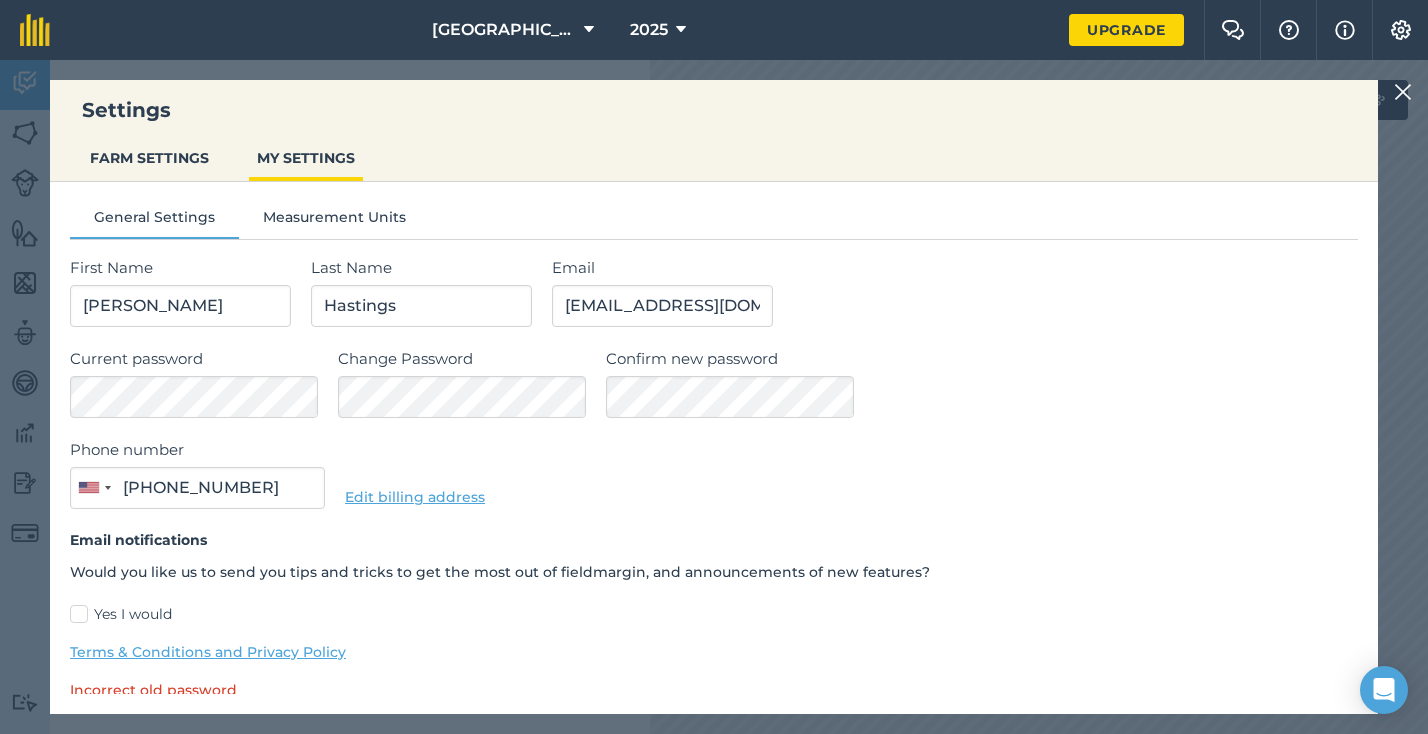 scroll, scrollTop: 0, scrollLeft: 0, axis: both 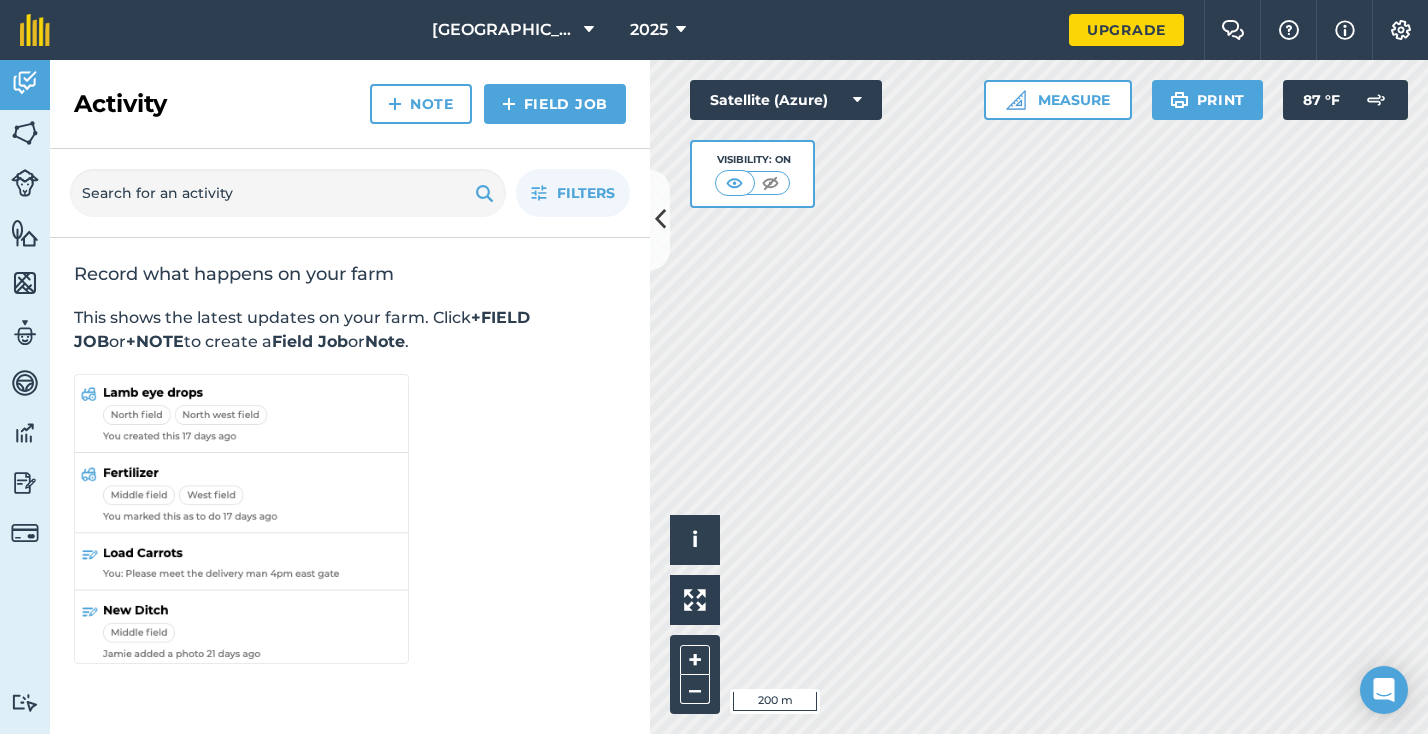 click on "Settings" at bounding box center [1400, 30] 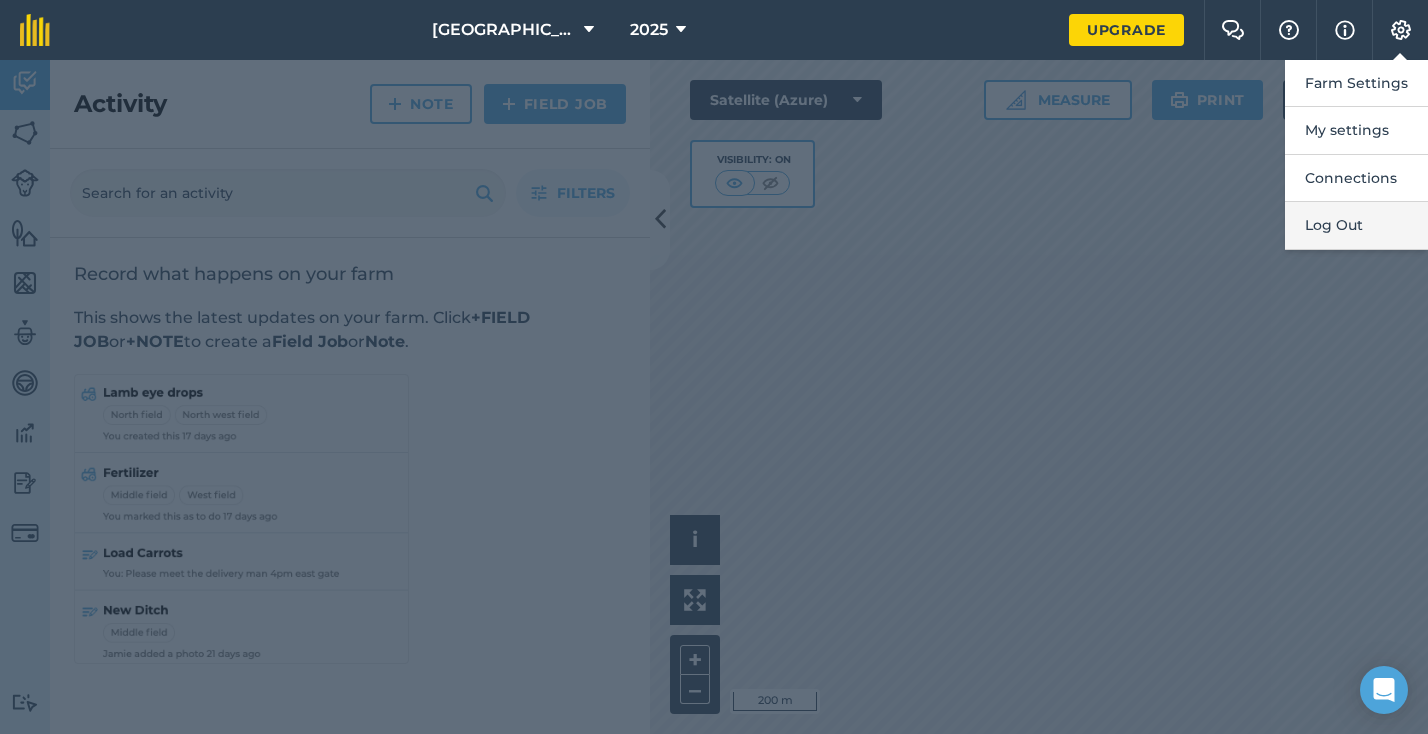 click on "Log Out" at bounding box center [1356, 225] 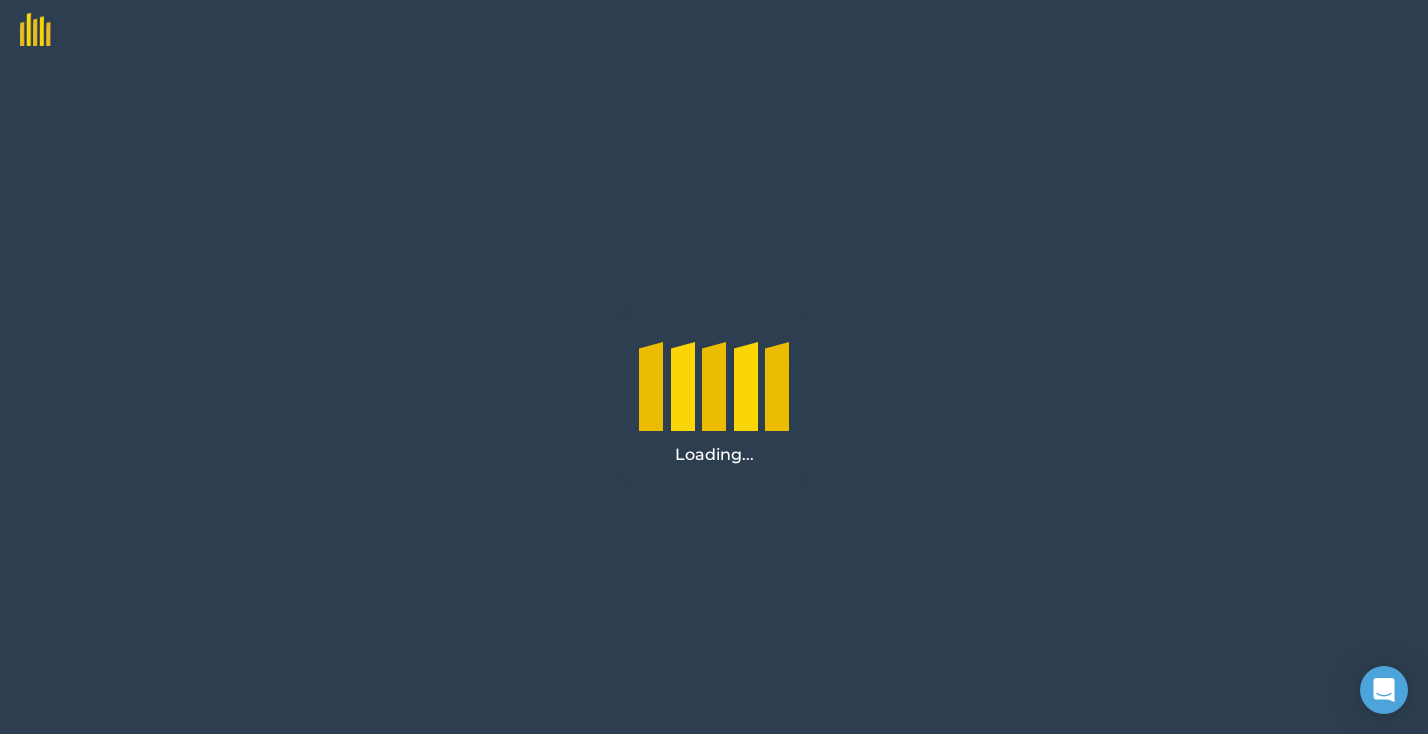 scroll, scrollTop: 0, scrollLeft: 0, axis: both 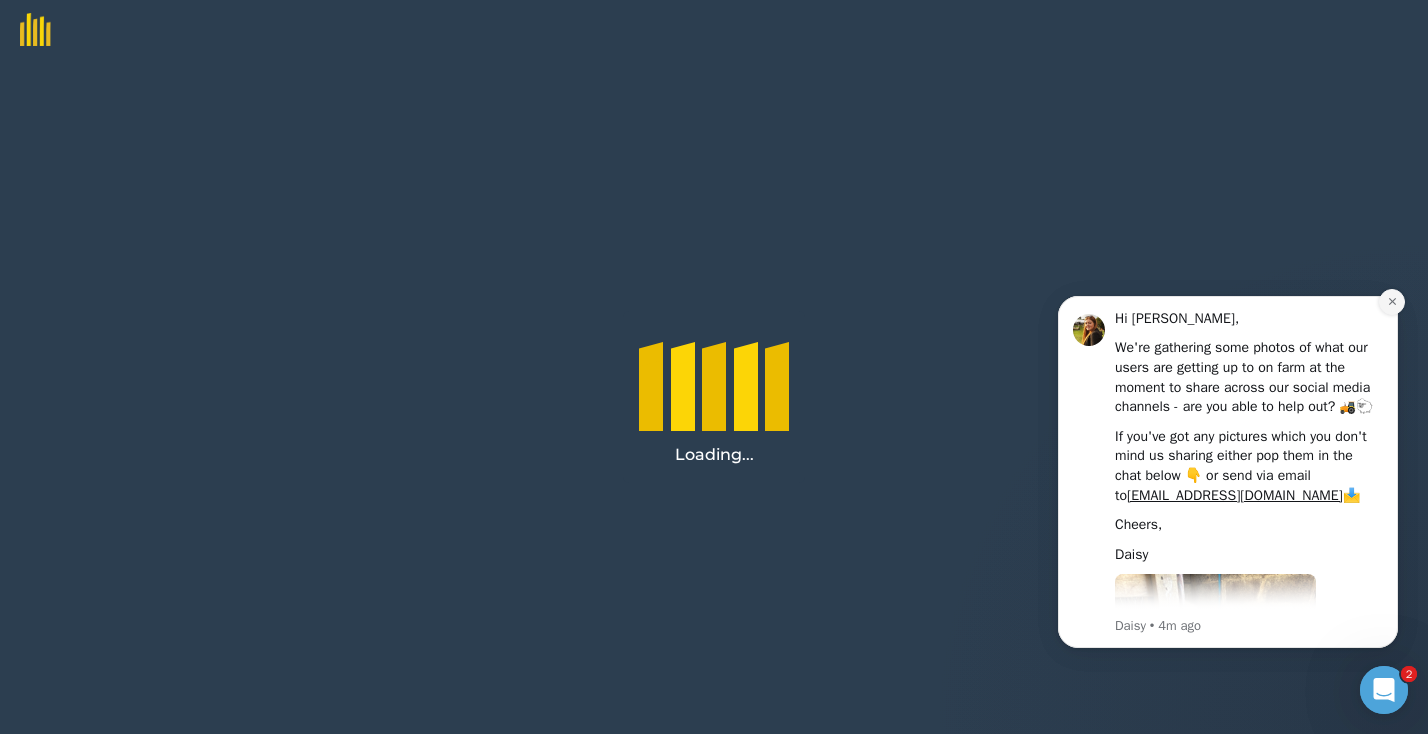 click 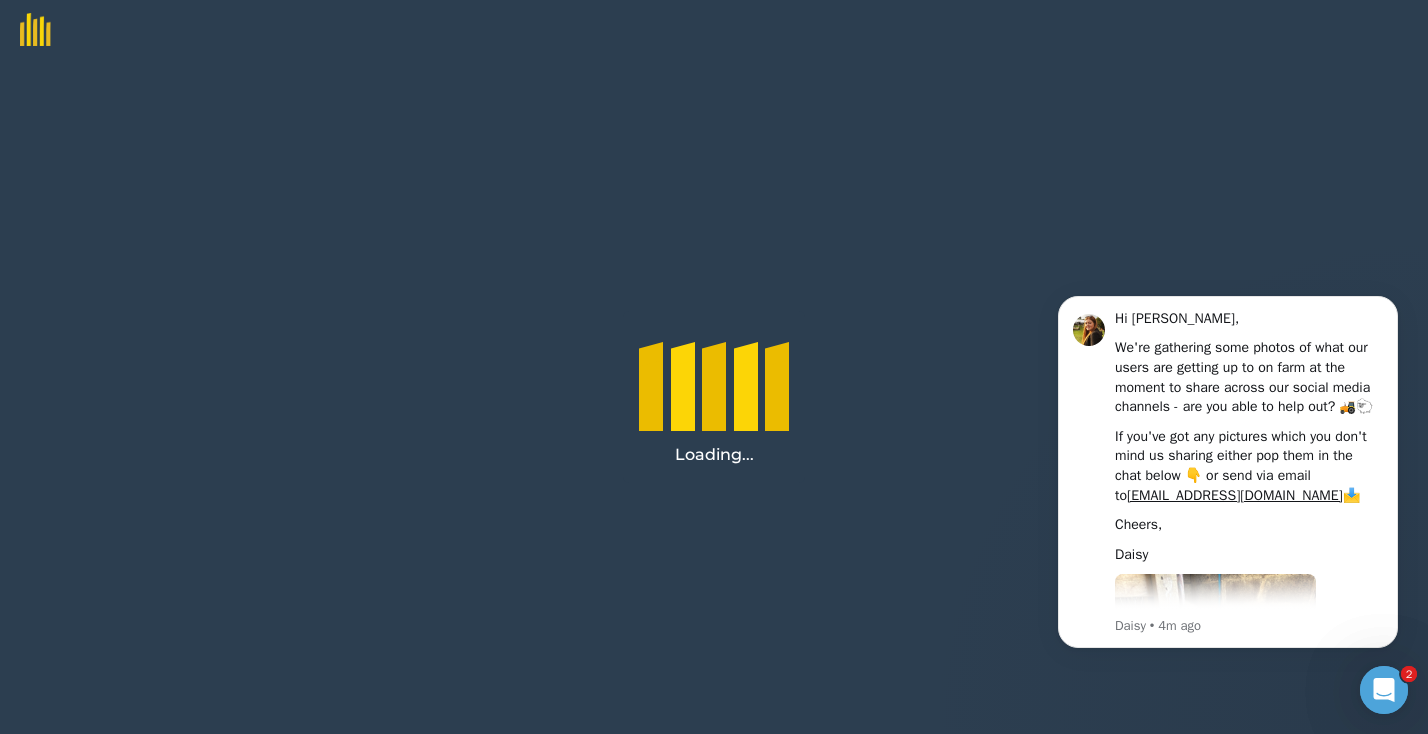 click at bounding box center (25, 23) 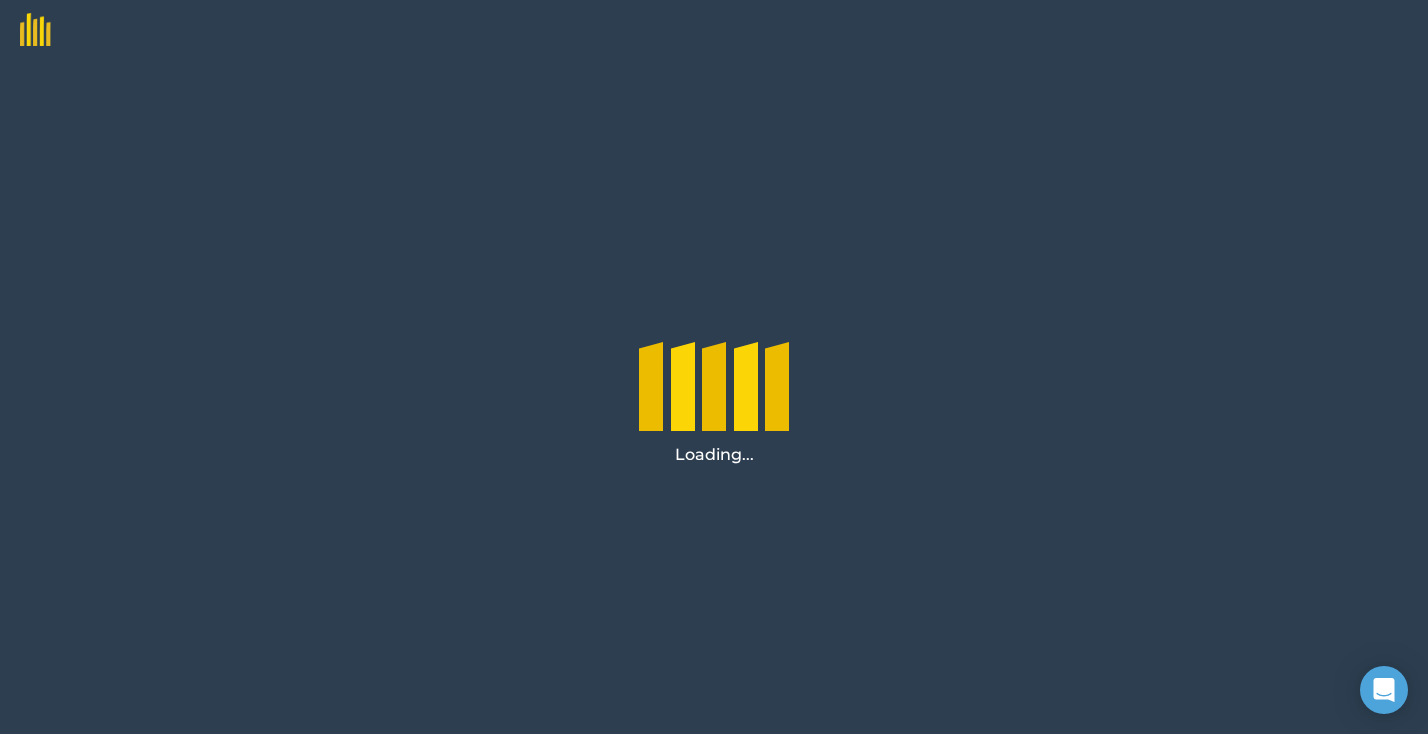 scroll, scrollTop: 0, scrollLeft: 0, axis: both 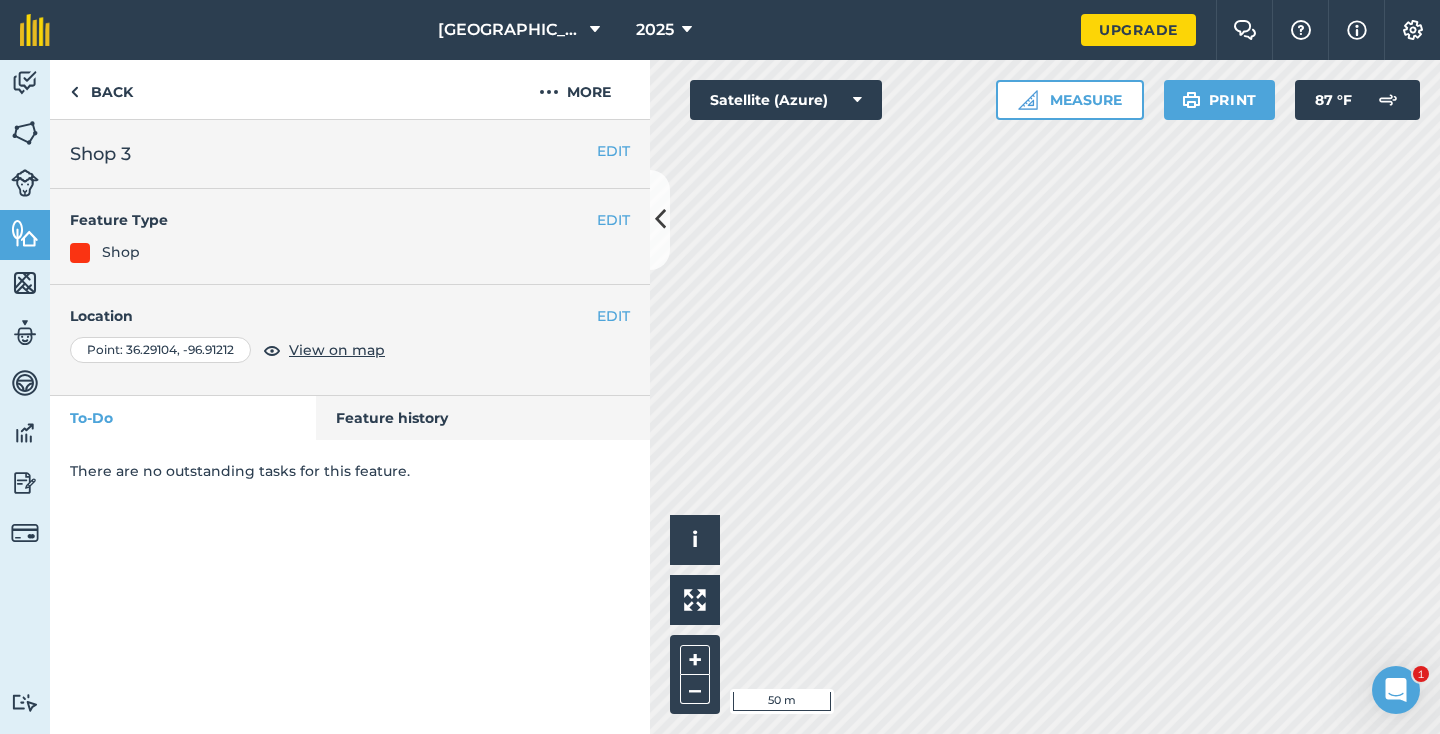 click at bounding box center [1413, 30] 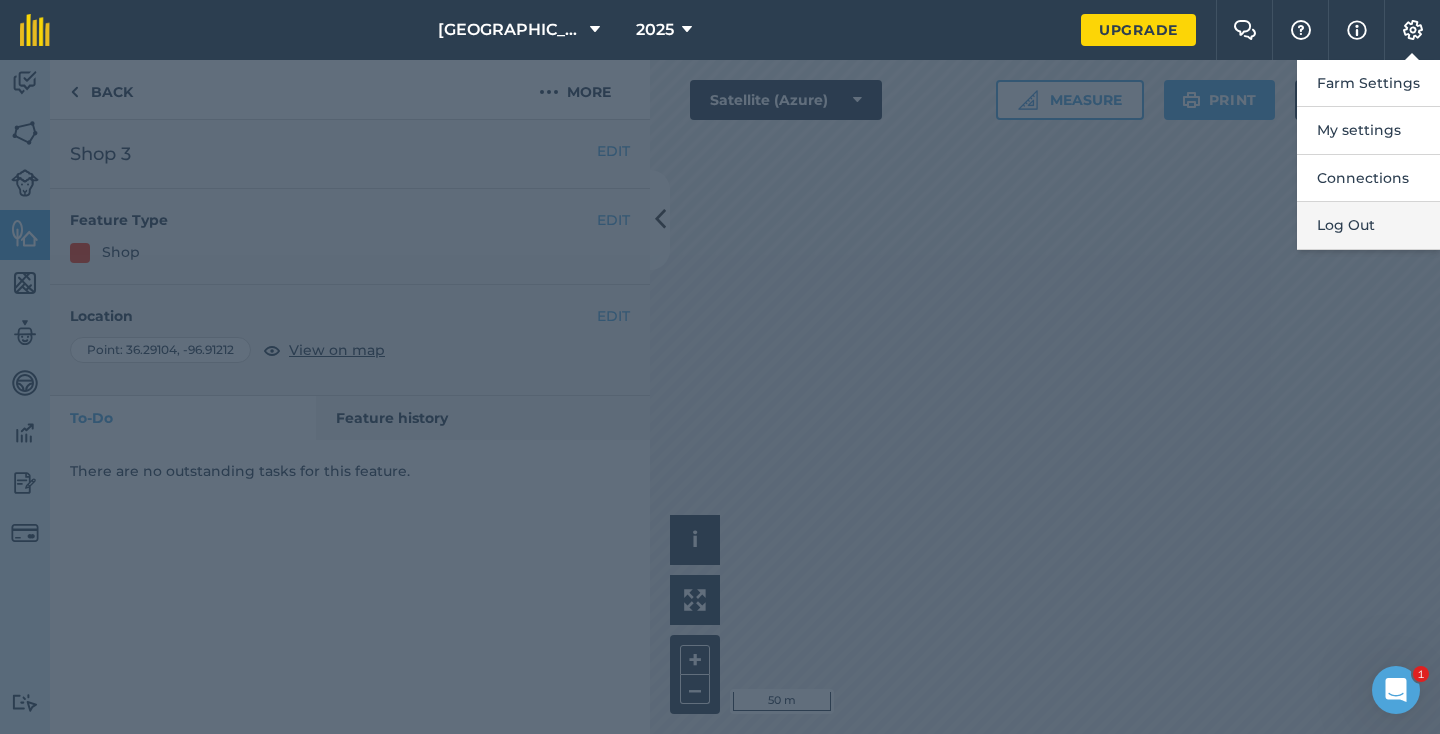 click on "Log Out" at bounding box center (1368, 225) 